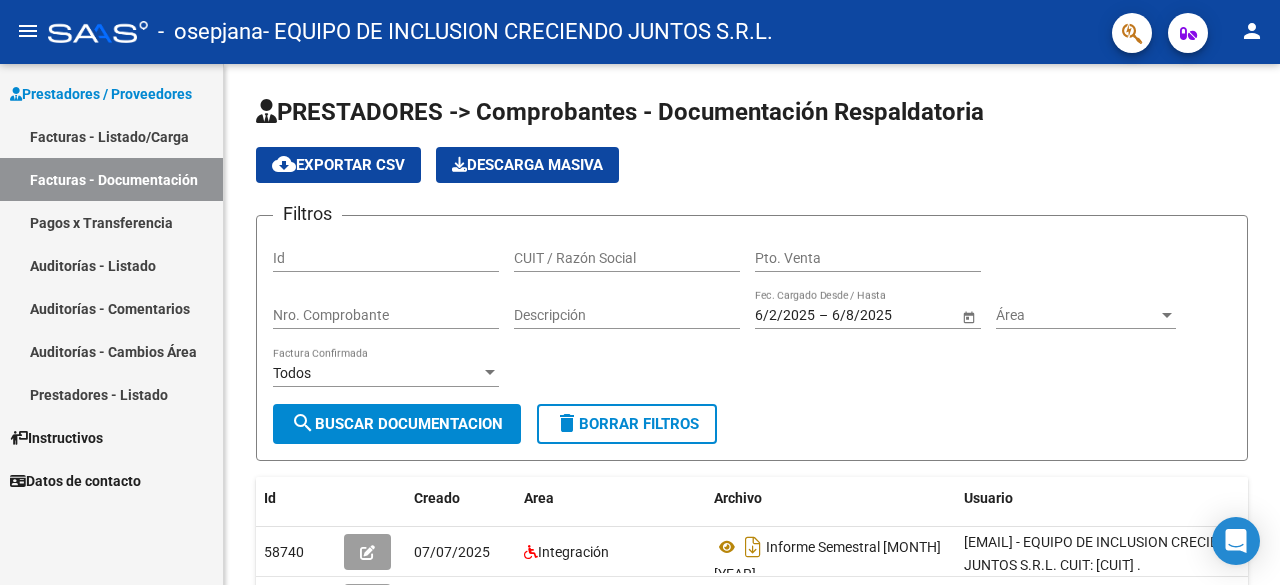scroll, scrollTop: 0, scrollLeft: 0, axis: both 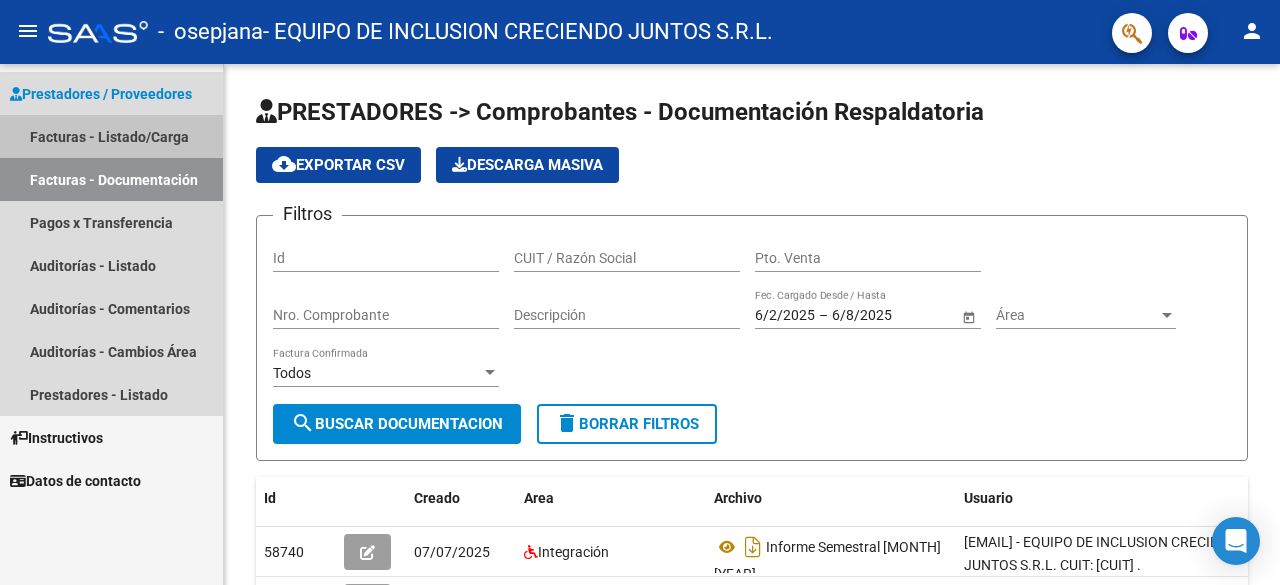 click on "Facturas - Listado/Carga" at bounding box center (111, 136) 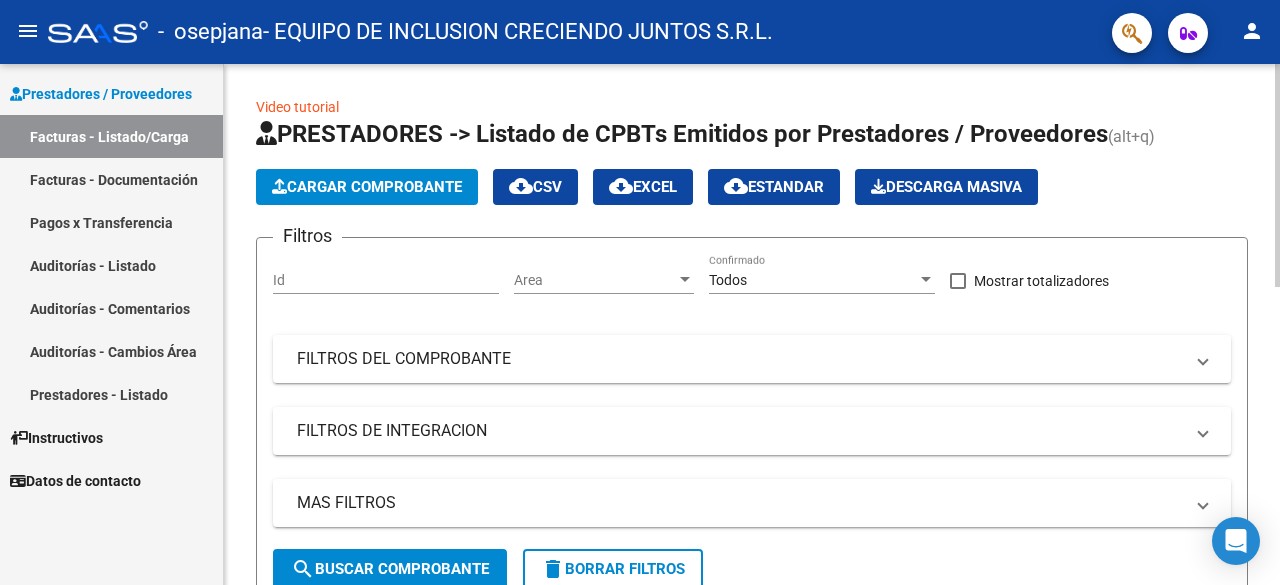 click on "Cargar Comprobante" 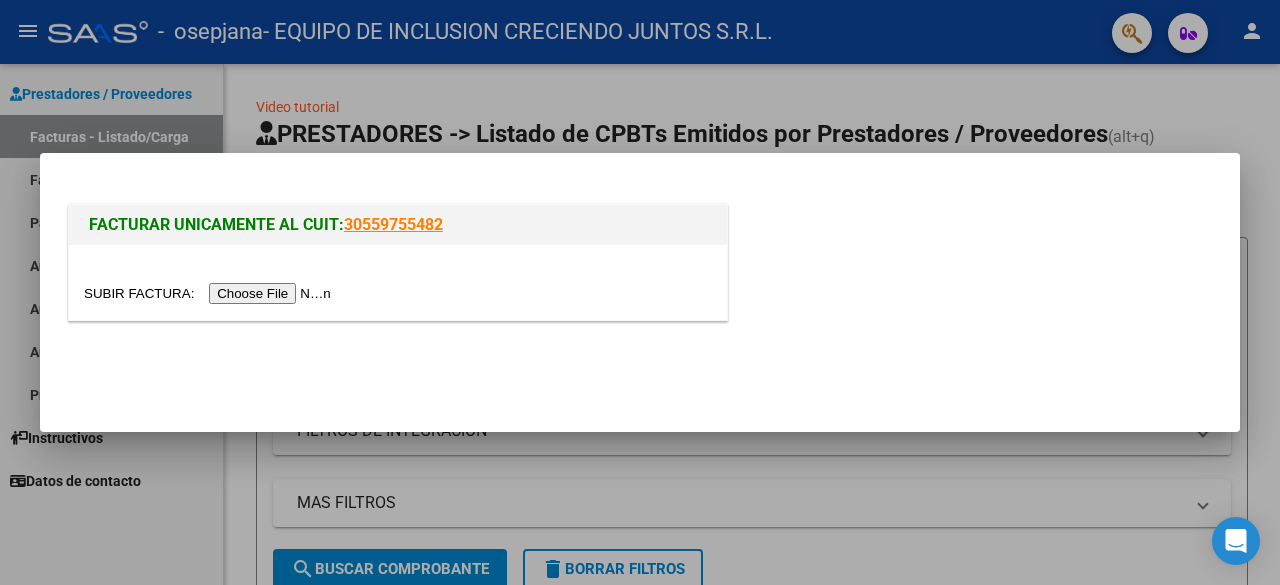 click at bounding box center (210, 293) 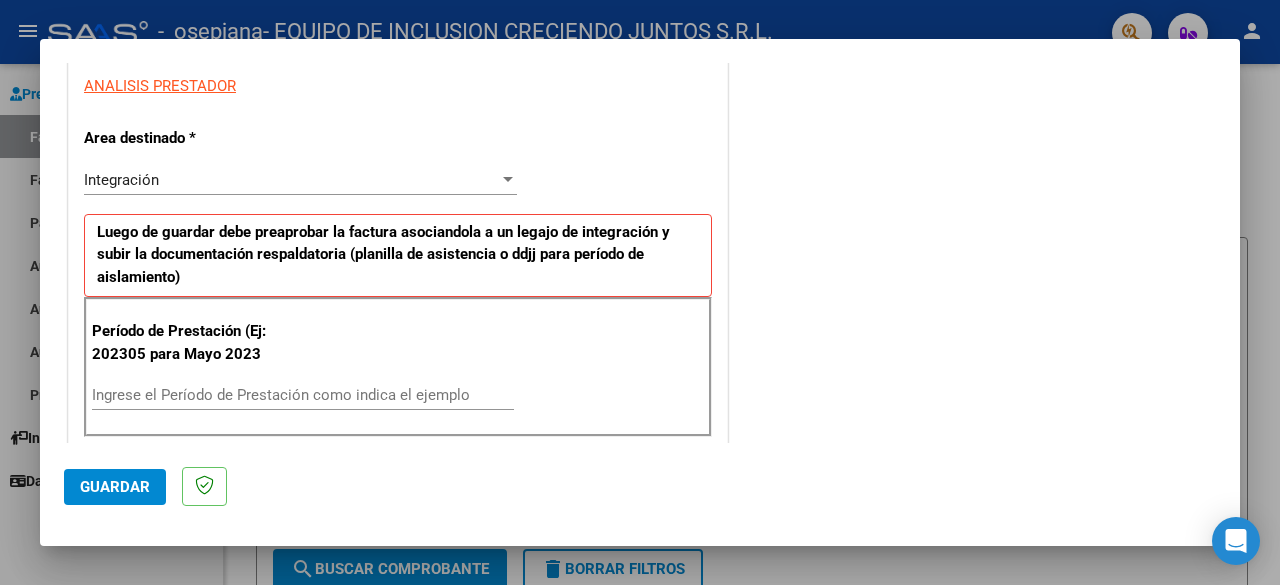 scroll, scrollTop: 400, scrollLeft: 0, axis: vertical 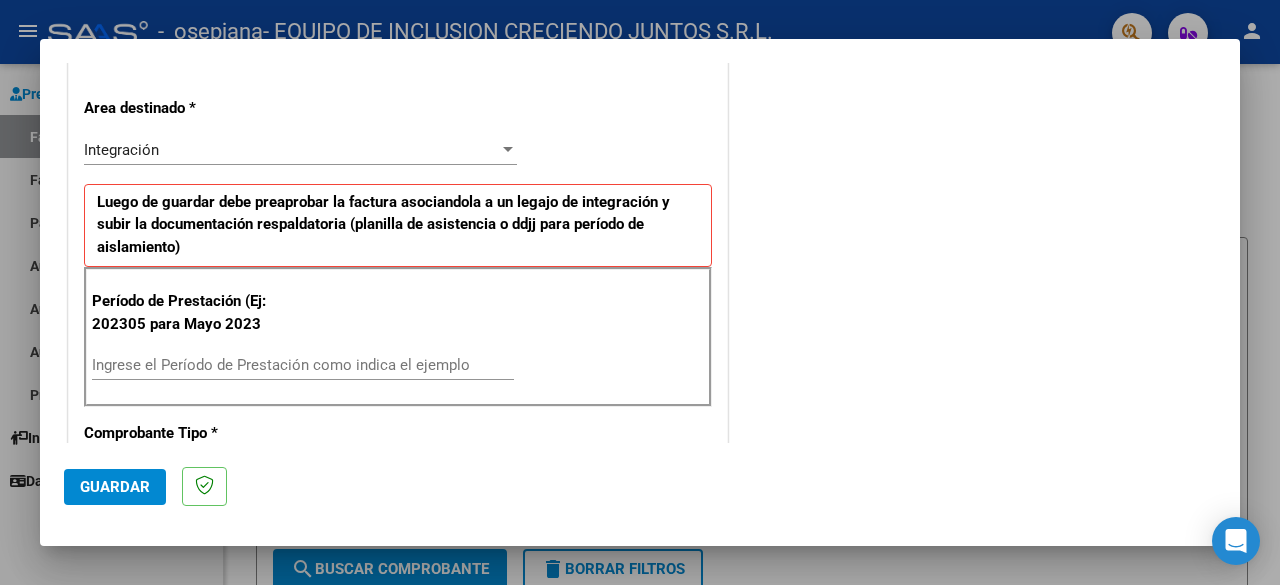 click on "Ingrese el Período de Prestación como indica el ejemplo" at bounding box center (303, 365) 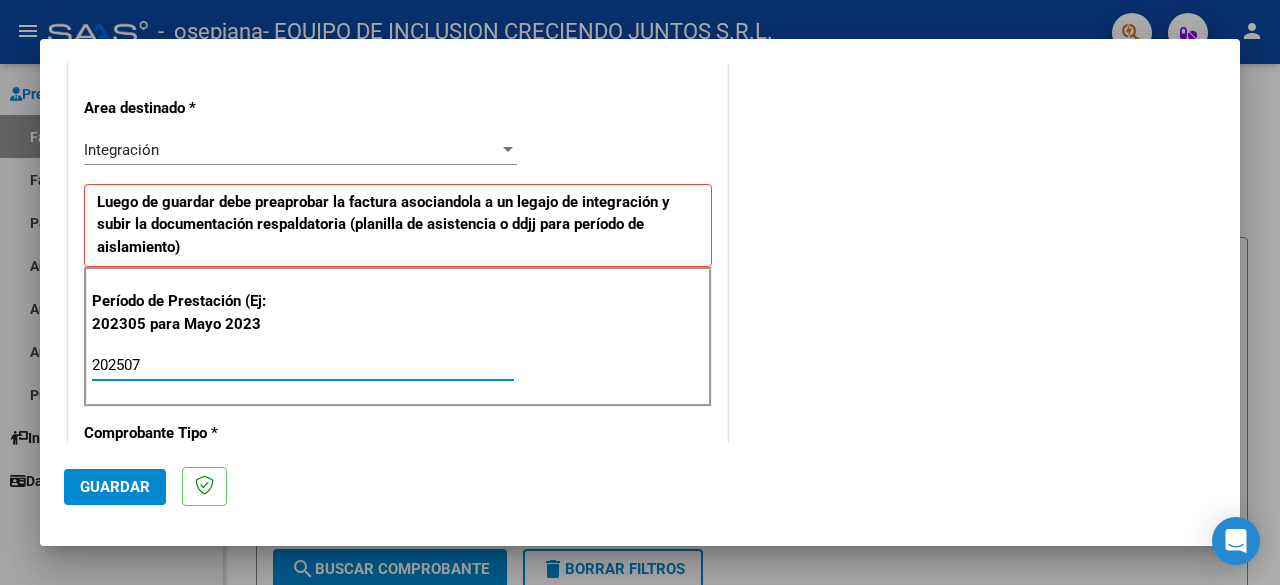 type on "202507" 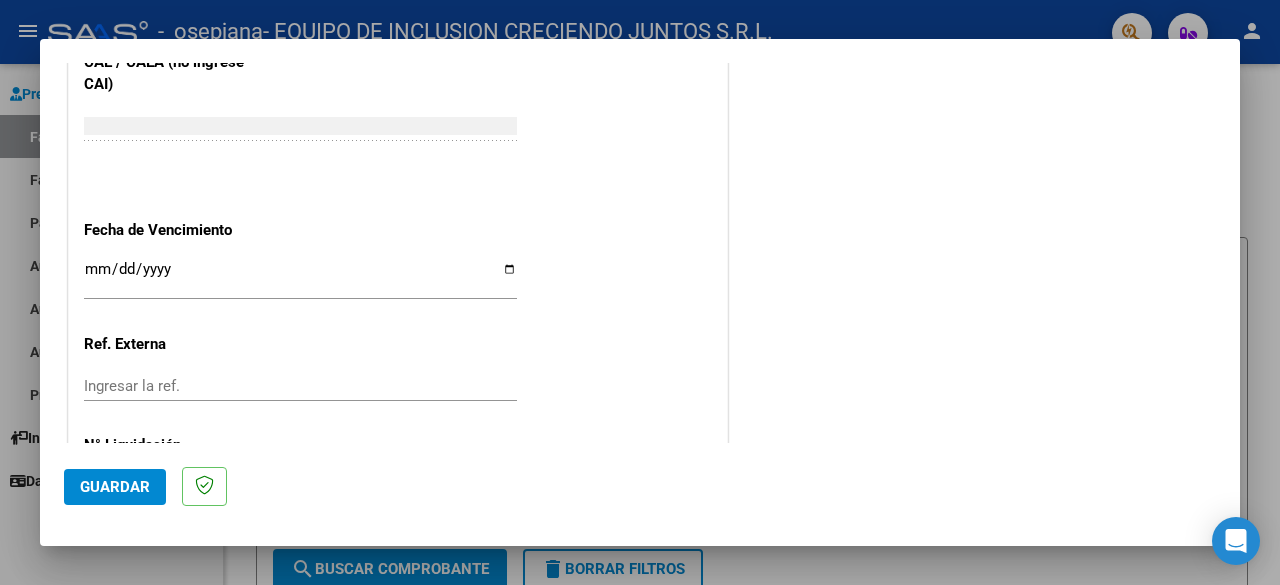 scroll, scrollTop: 1300, scrollLeft: 0, axis: vertical 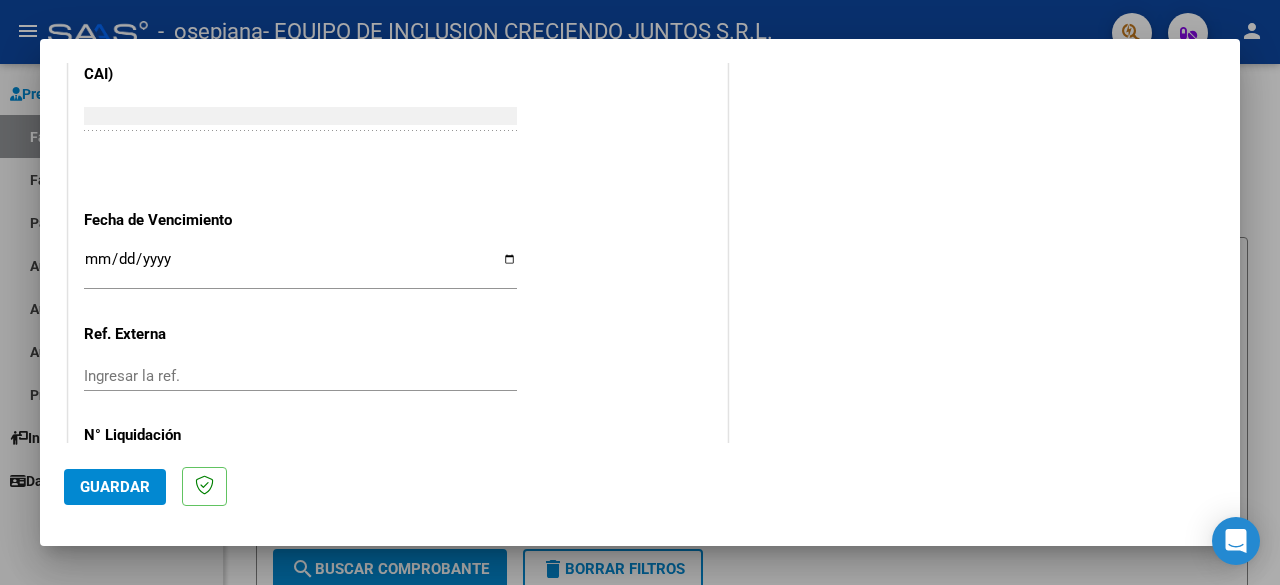 click on "Ingresar la fecha" at bounding box center [300, 267] 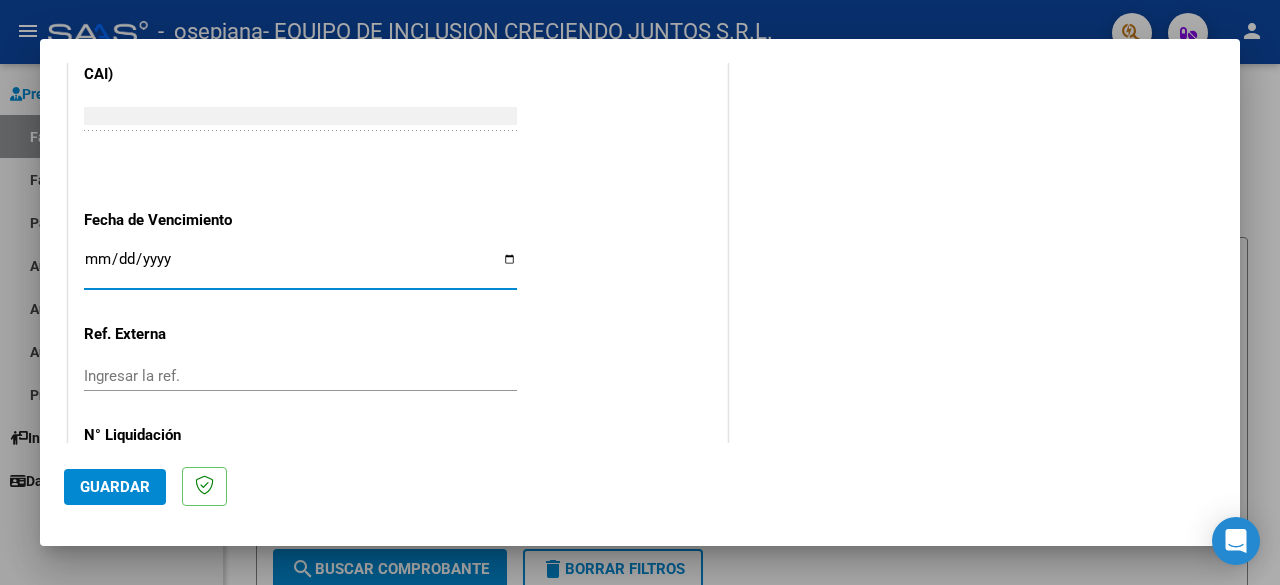 type on "2025-08-15" 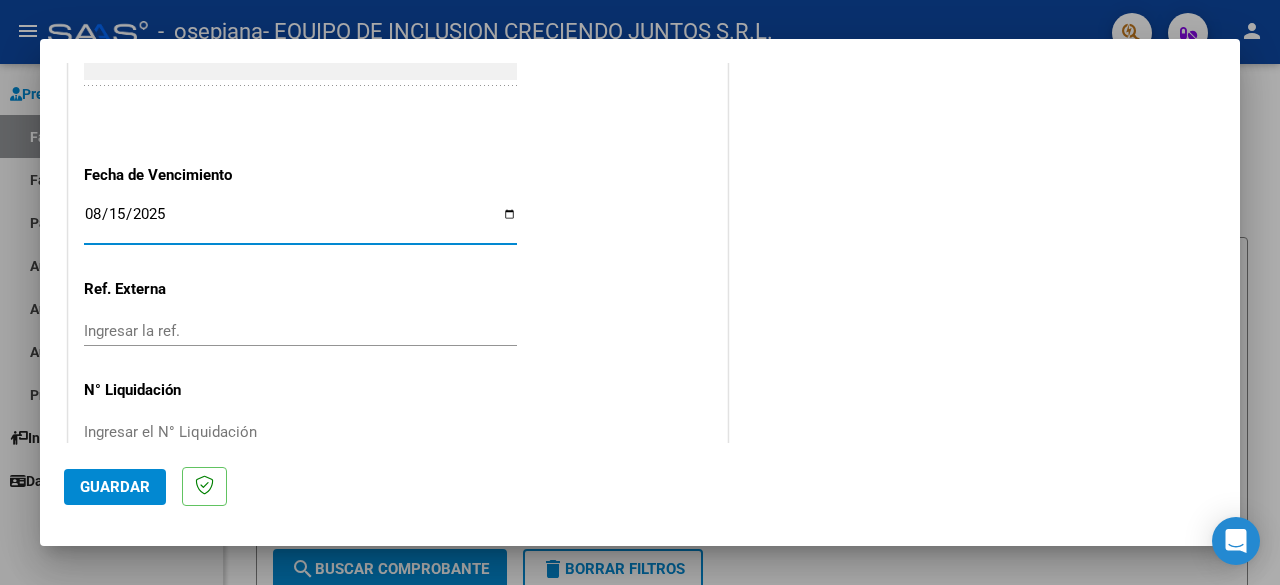 scroll, scrollTop: 1382, scrollLeft: 0, axis: vertical 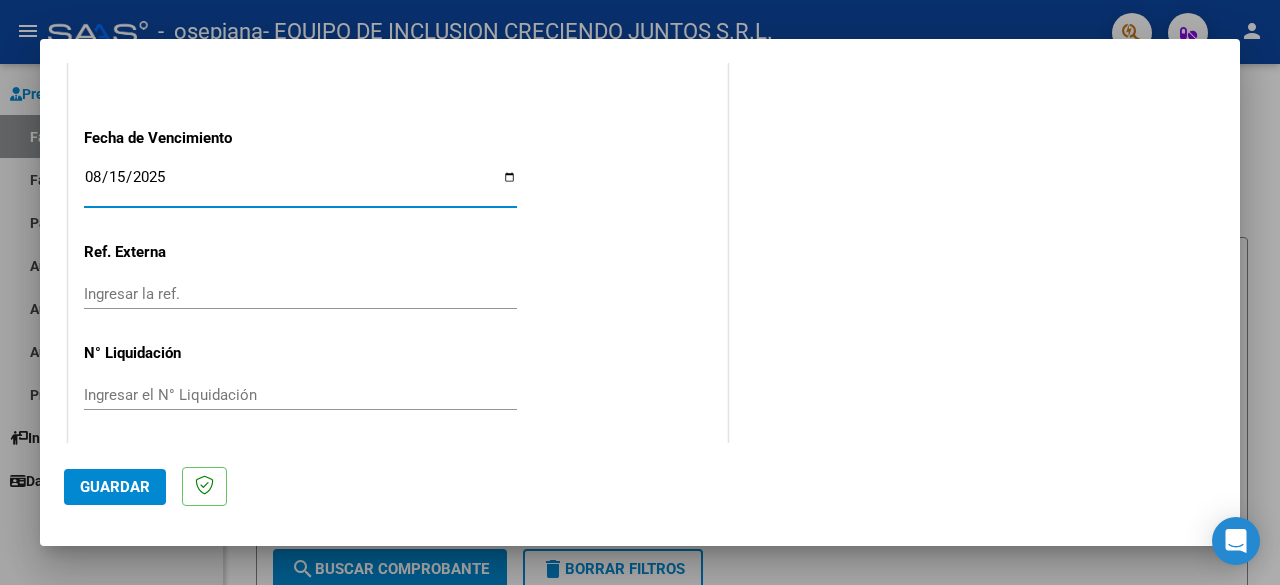 drag, startPoint x: 116, startPoint y: 477, endPoint x: 133, endPoint y: 472, distance: 17.720045 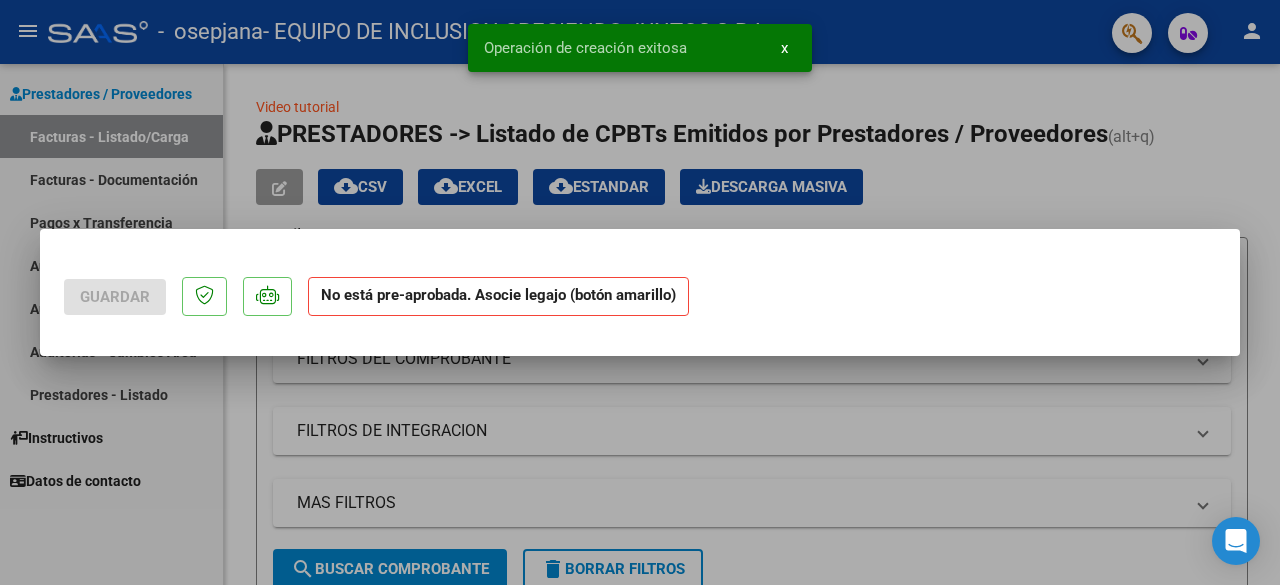 scroll, scrollTop: 0, scrollLeft: 0, axis: both 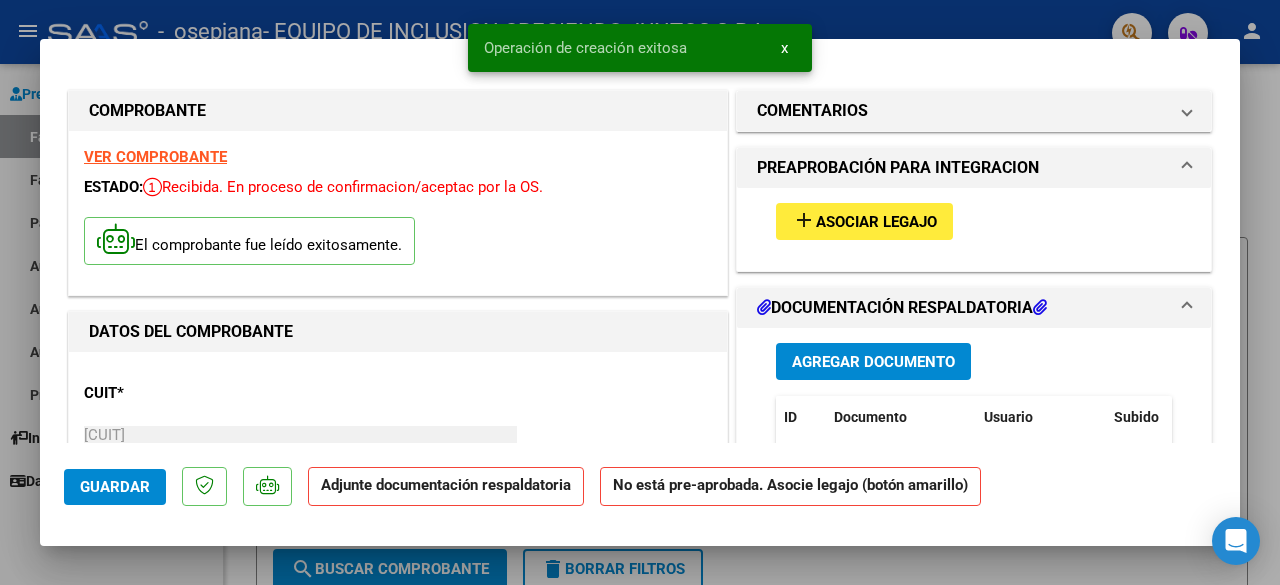 click on "Asociar Legajo" at bounding box center (876, 222) 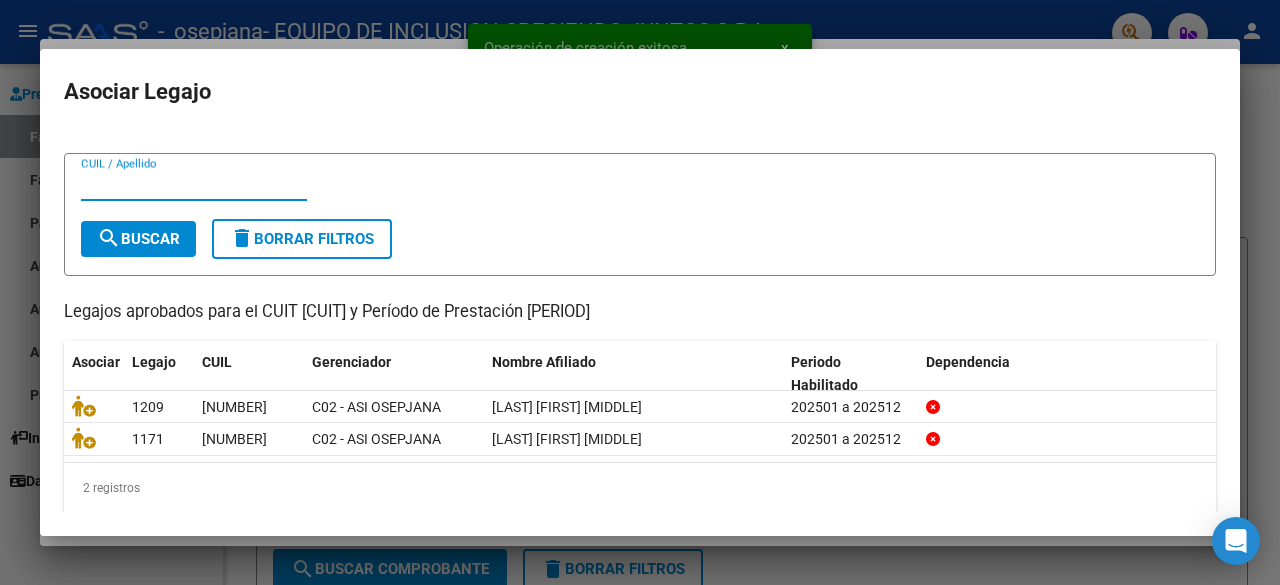 scroll, scrollTop: 41, scrollLeft: 0, axis: vertical 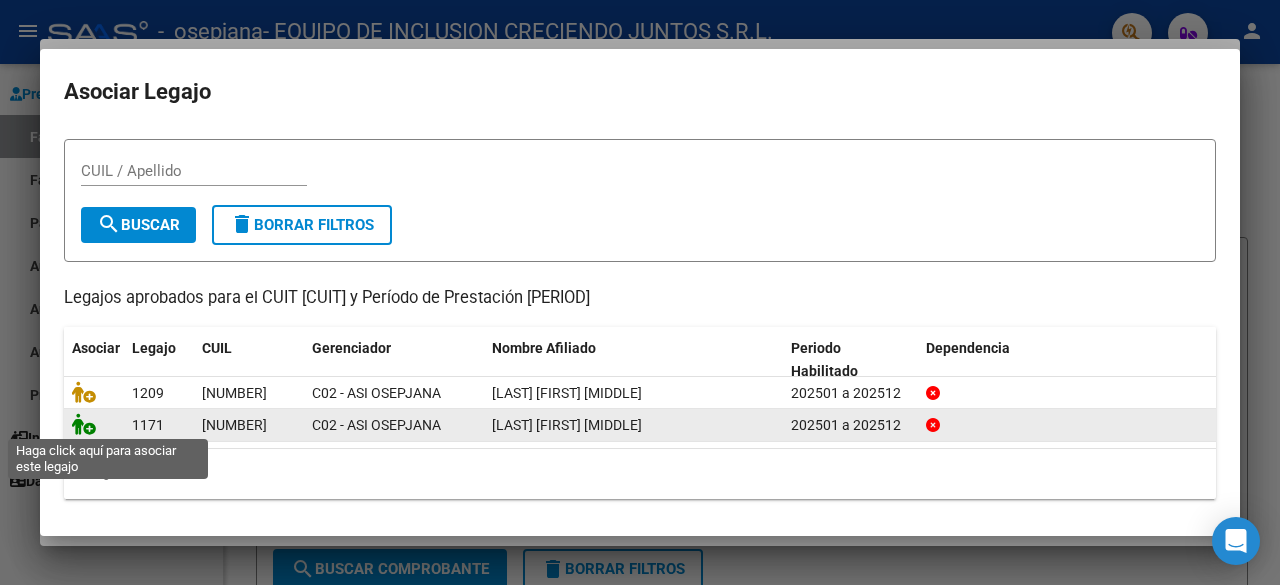 click 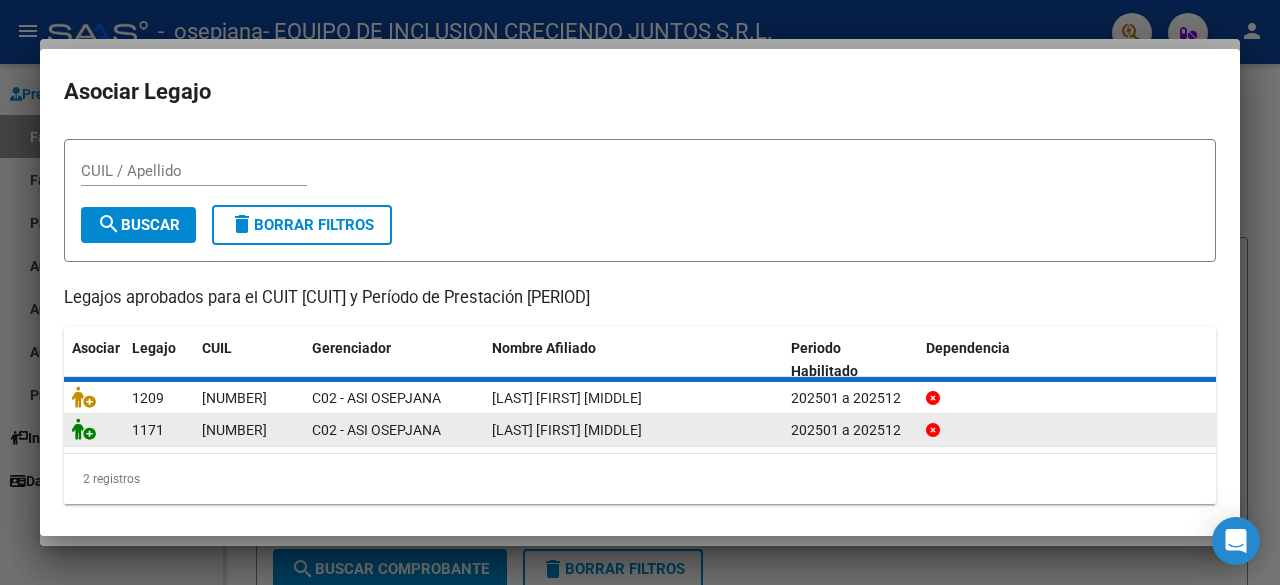 scroll, scrollTop: 55, scrollLeft: 0, axis: vertical 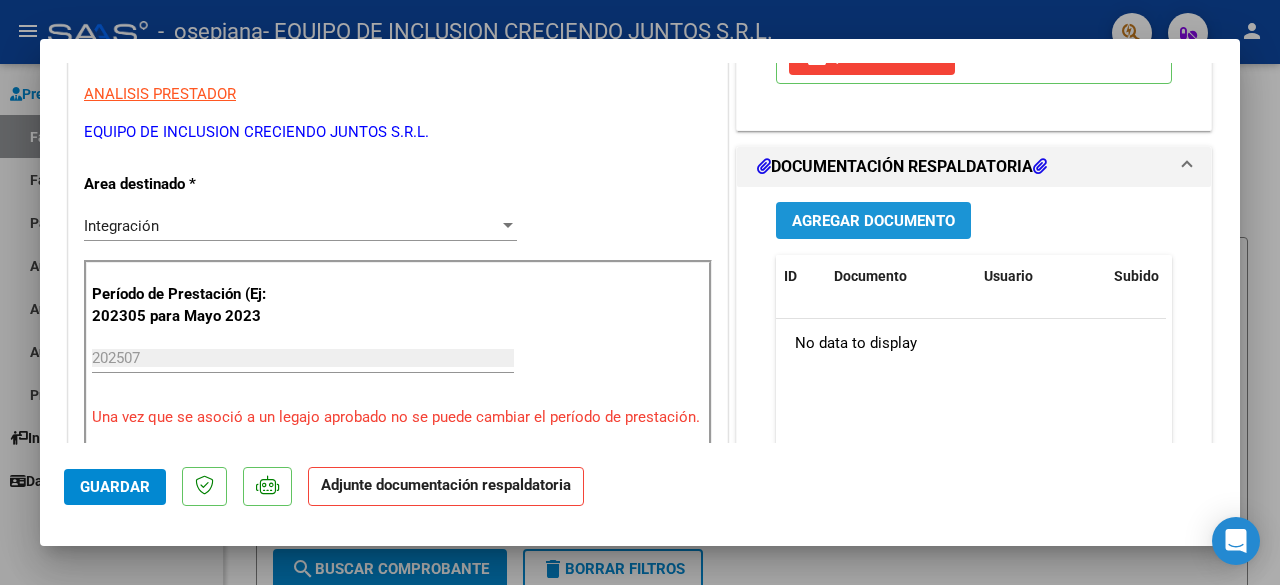 click on "Agregar Documento" at bounding box center [873, 221] 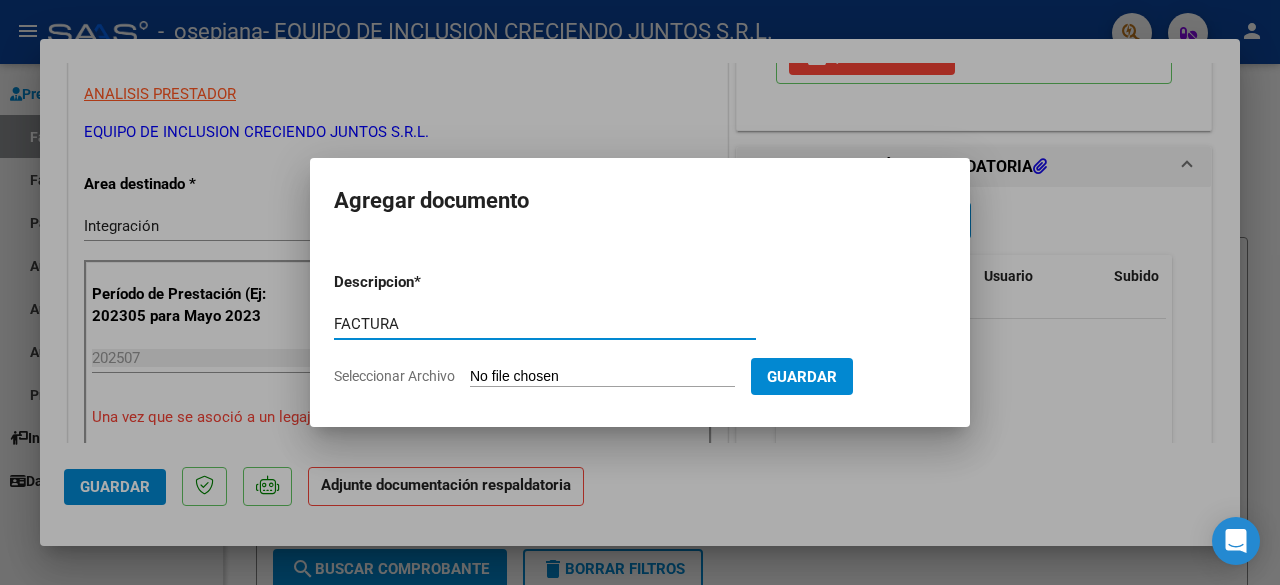 type on "FACTURA" 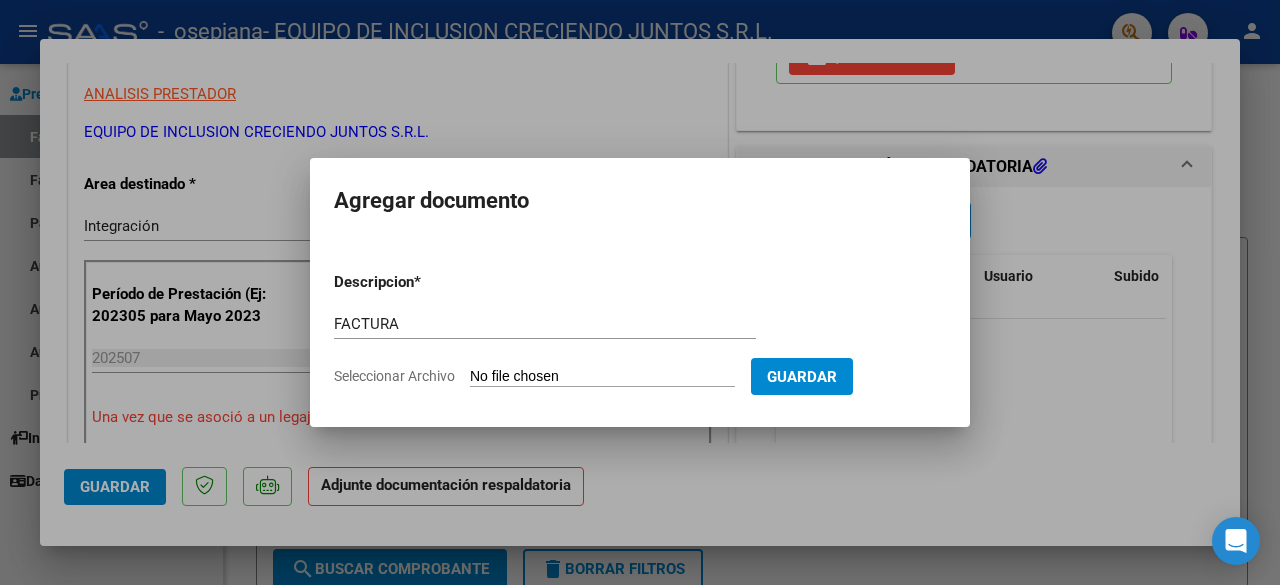 type on "C:\fakepath\30718301331_006_00001_00000988.pdf" 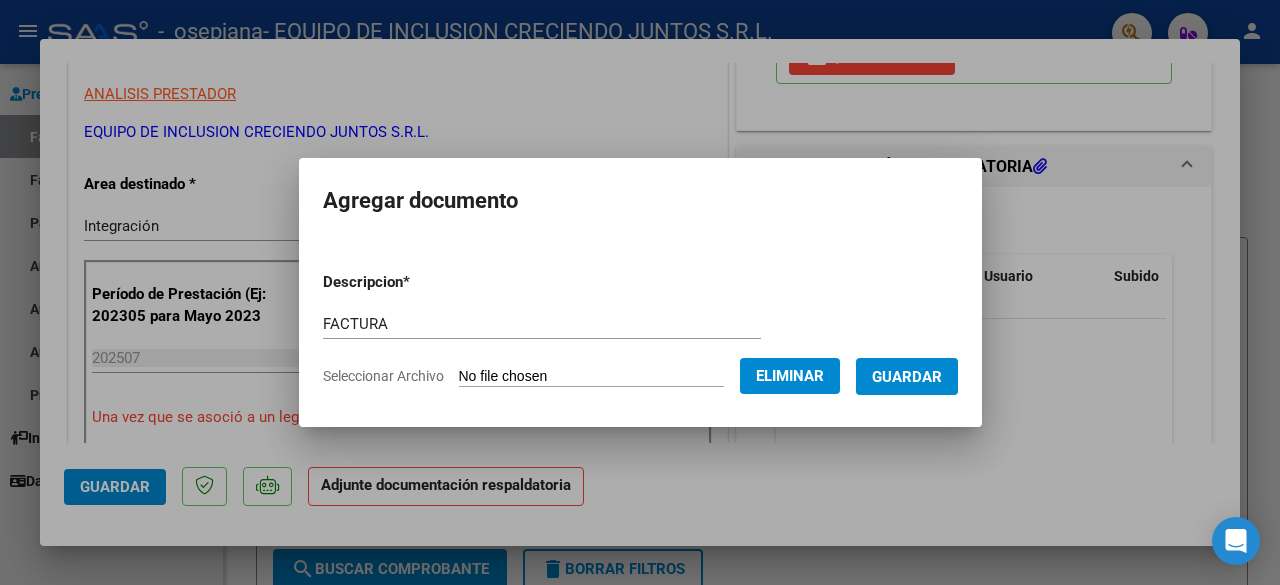 click on "Guardar" at bounding box center [907, 376] 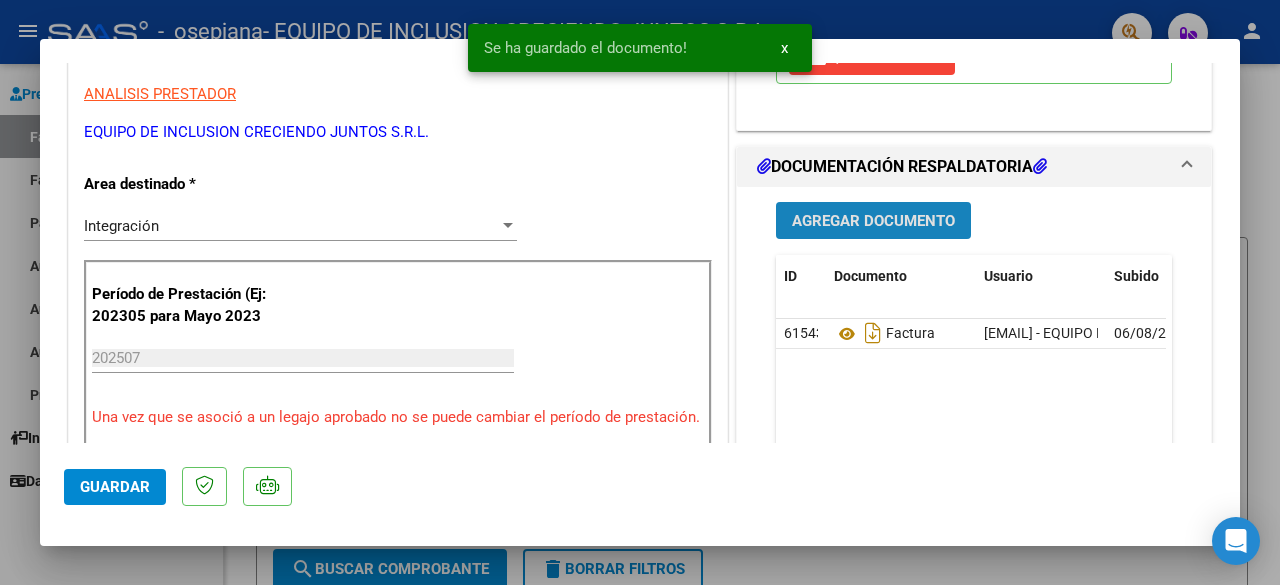 click on "Agregar Documento" at bounding box center (873, 221) 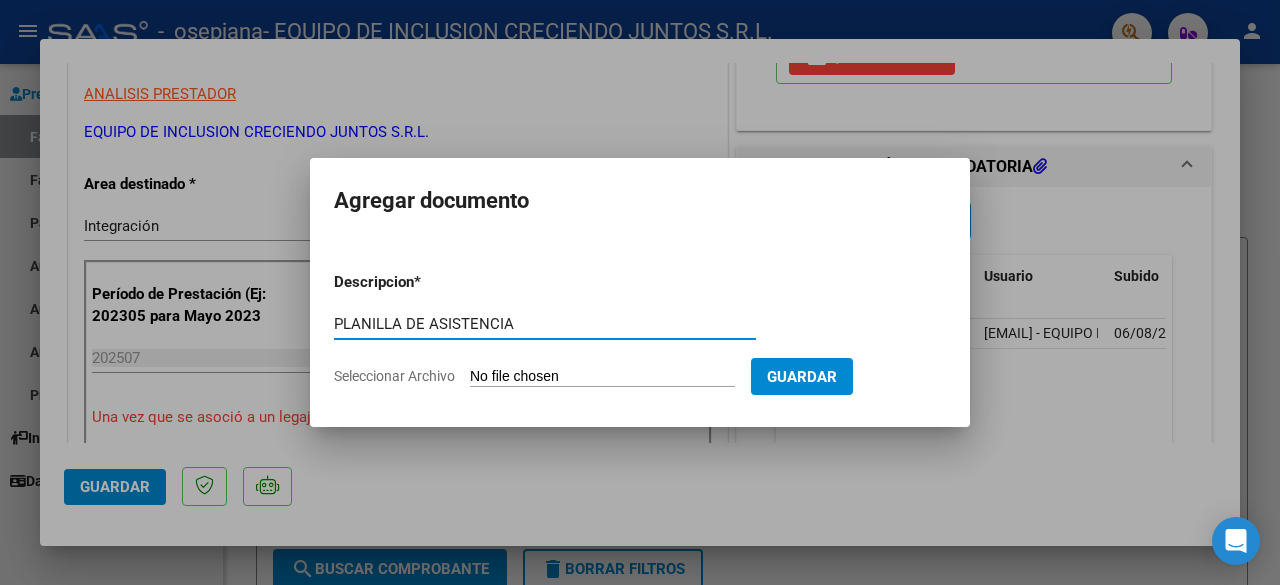 type on "PLANILLA DE ASISTENCIA" 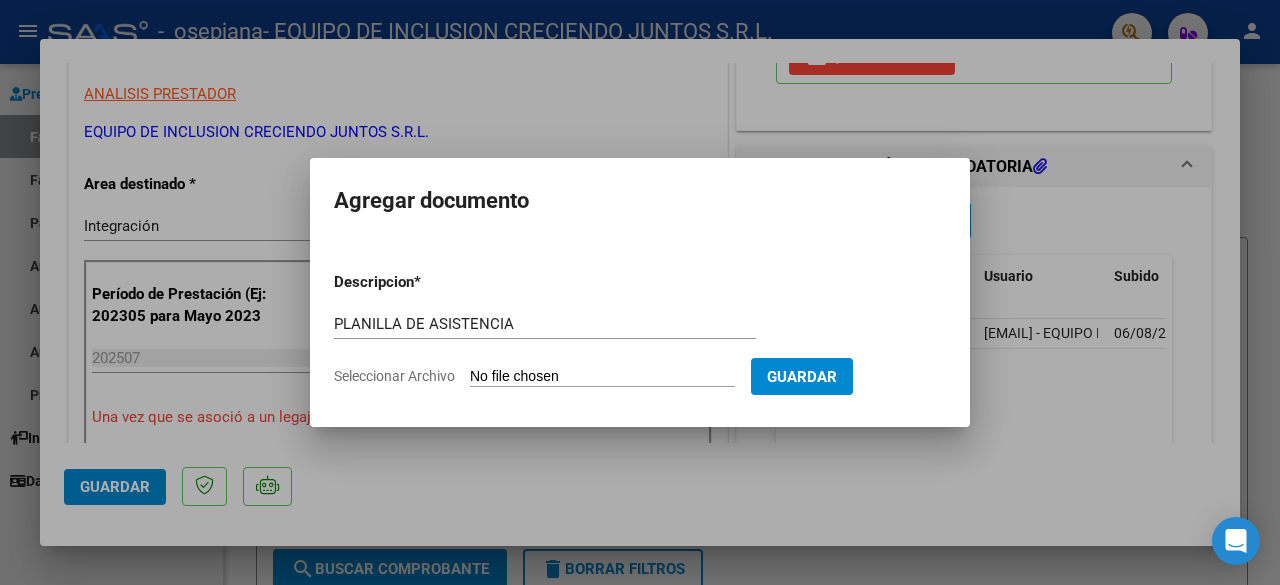 click on "Seleccionar Archivo" at bounding box center (602, 377) 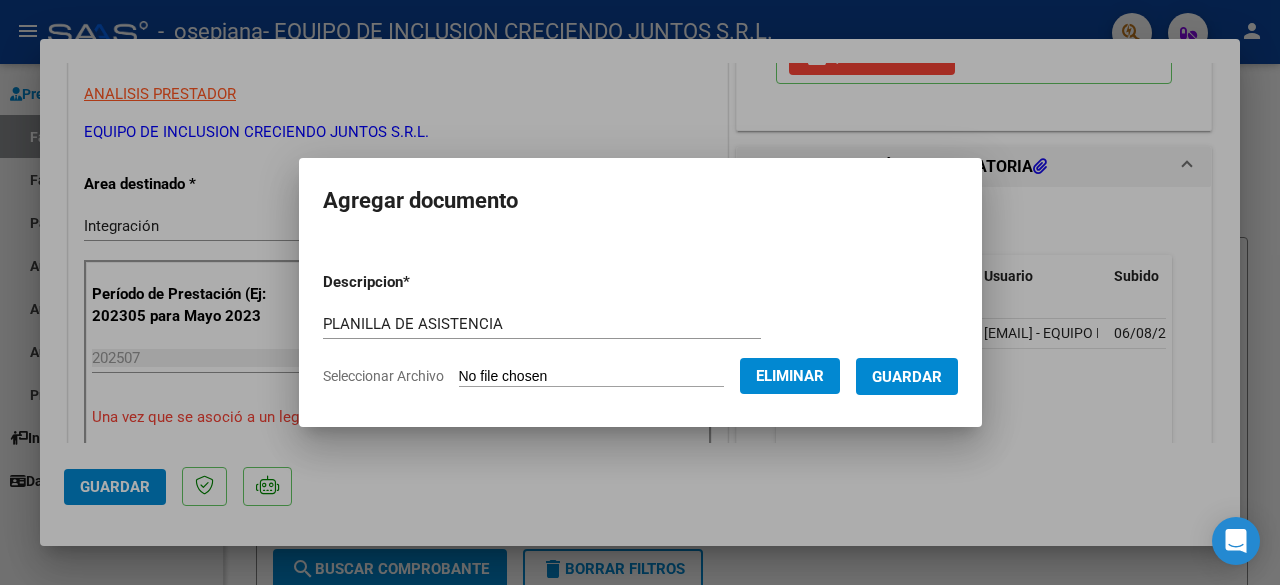 click on "Guardar" at bounding box center [907, 377] 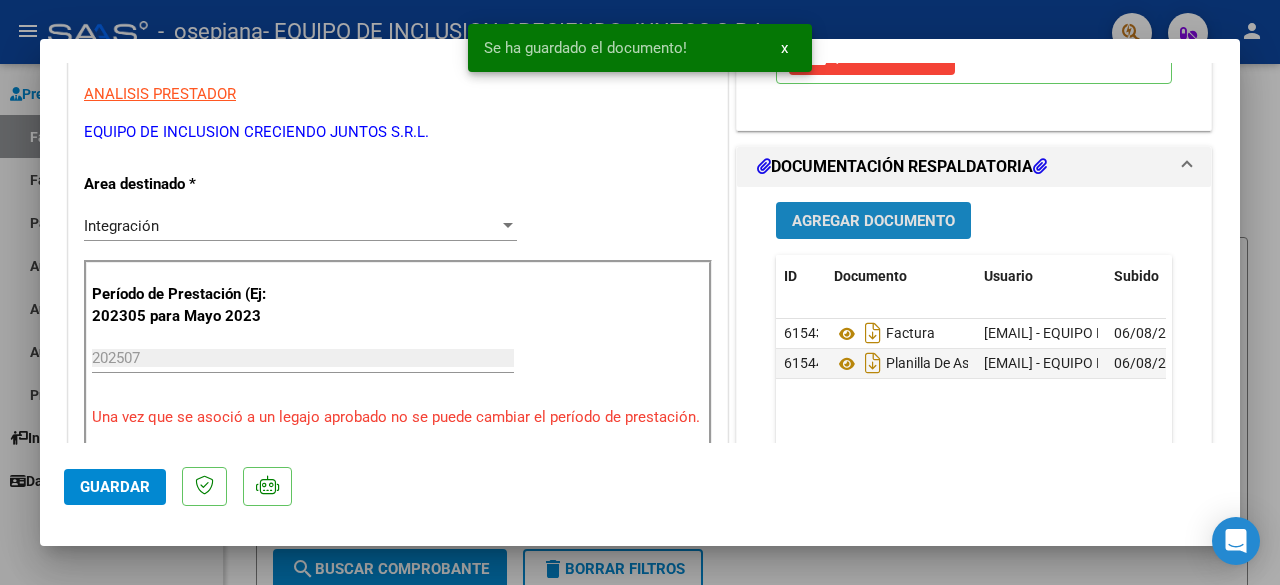click on "Agregar Documento" at bounding box center [873, 221] 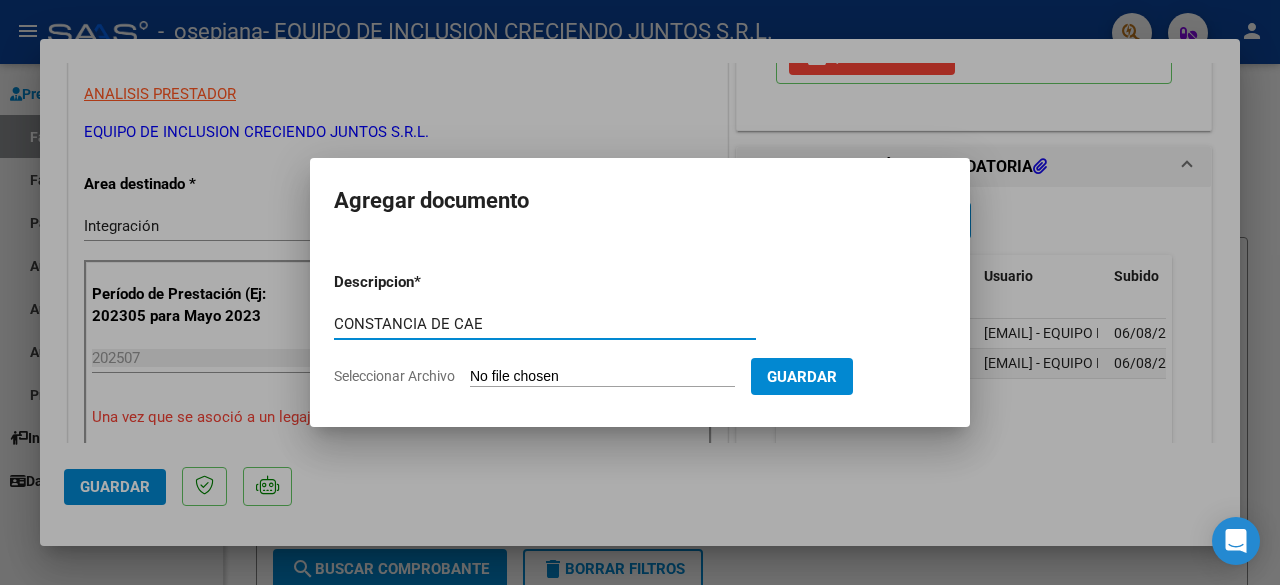 type on "CONSTANCIA DE CAE" 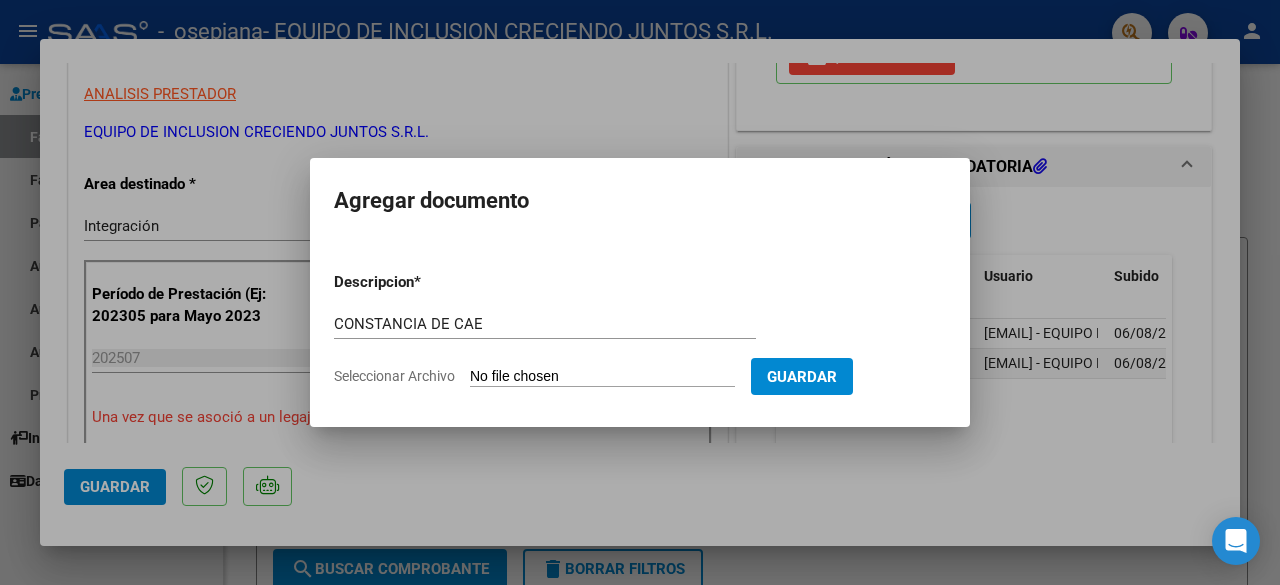type on "C:\fakepath\Constatación de Comprobantes _ AFIP.pdf" 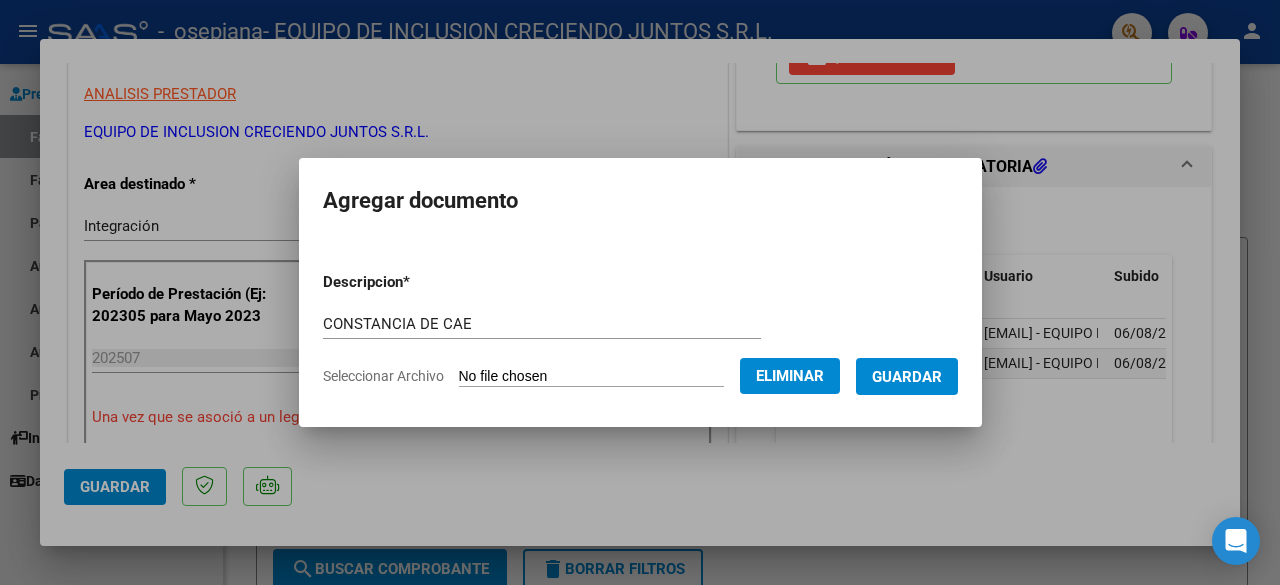 click on "Guardar" at bounding box center [907, 377] 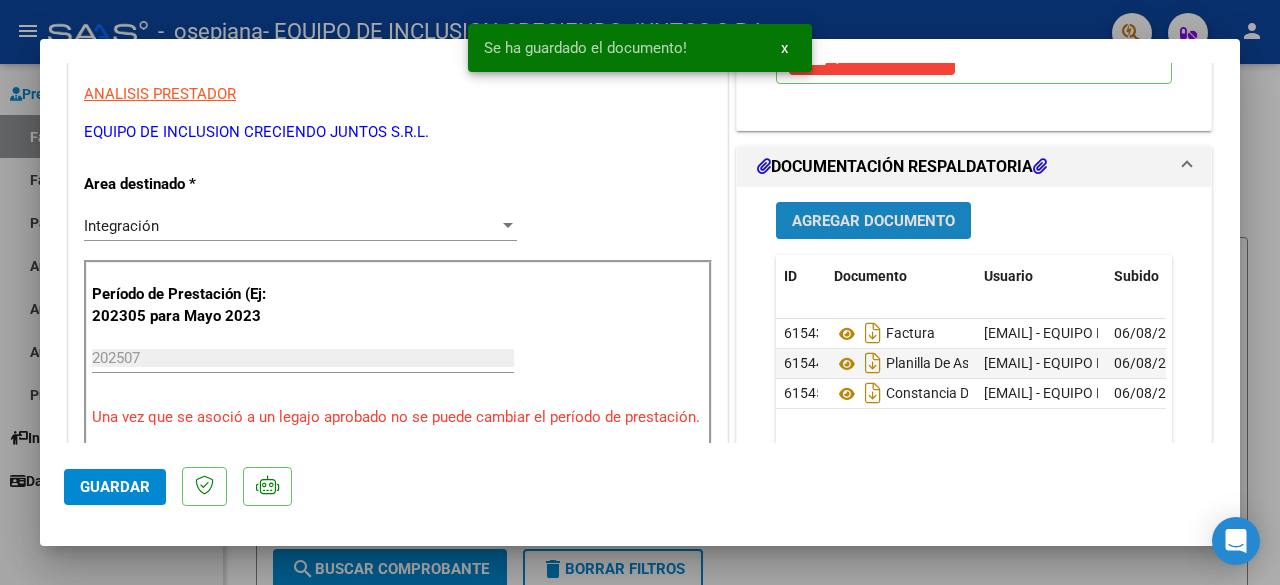 click on "Agregar Documento" at bounding box center (873, 221) 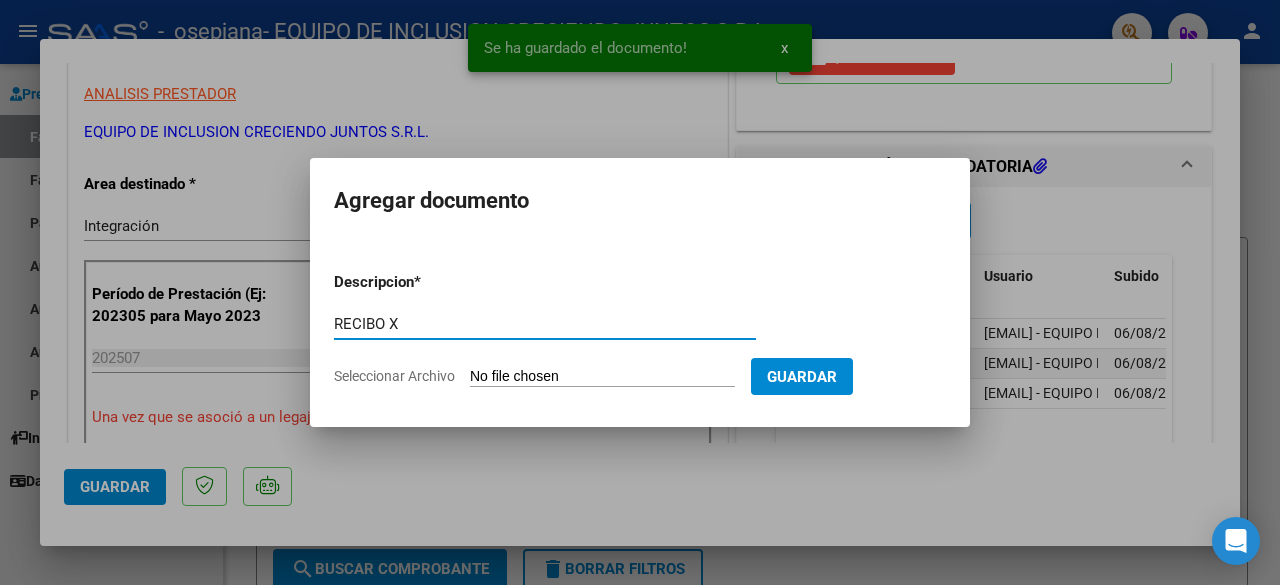 type on "RECIBO X" 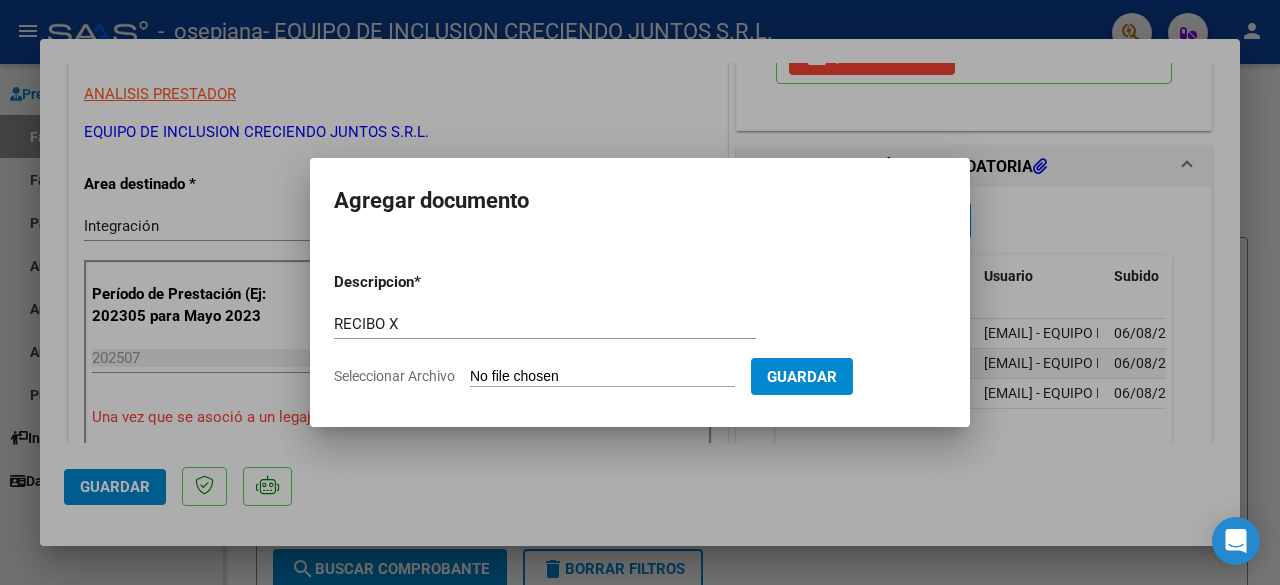 type on "C:\fakepath\RECIBO 385.pdf" 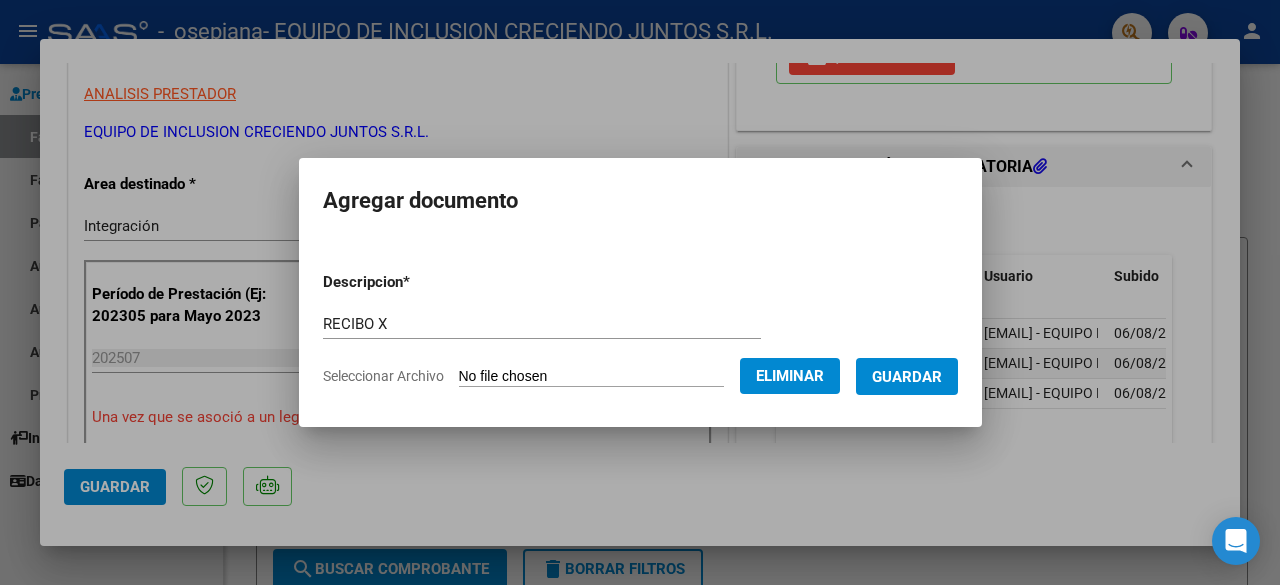 click on "Guardar" at bounding box center (907, 377) 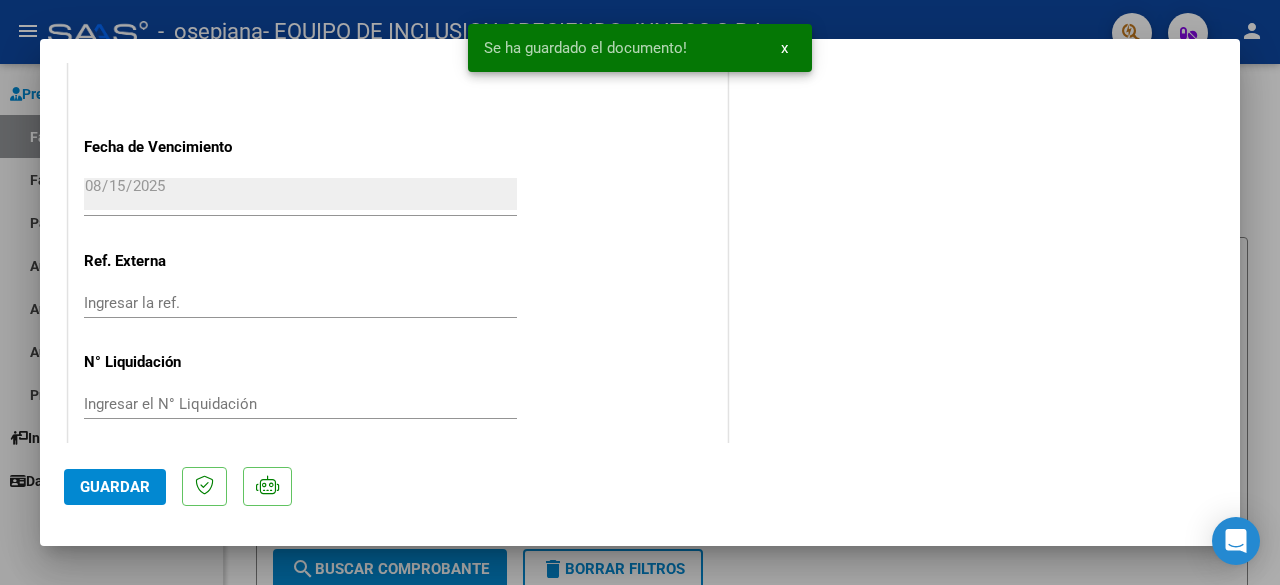 scroll, scrollTop: 1428, scrollLeft: 0, axis: vertical 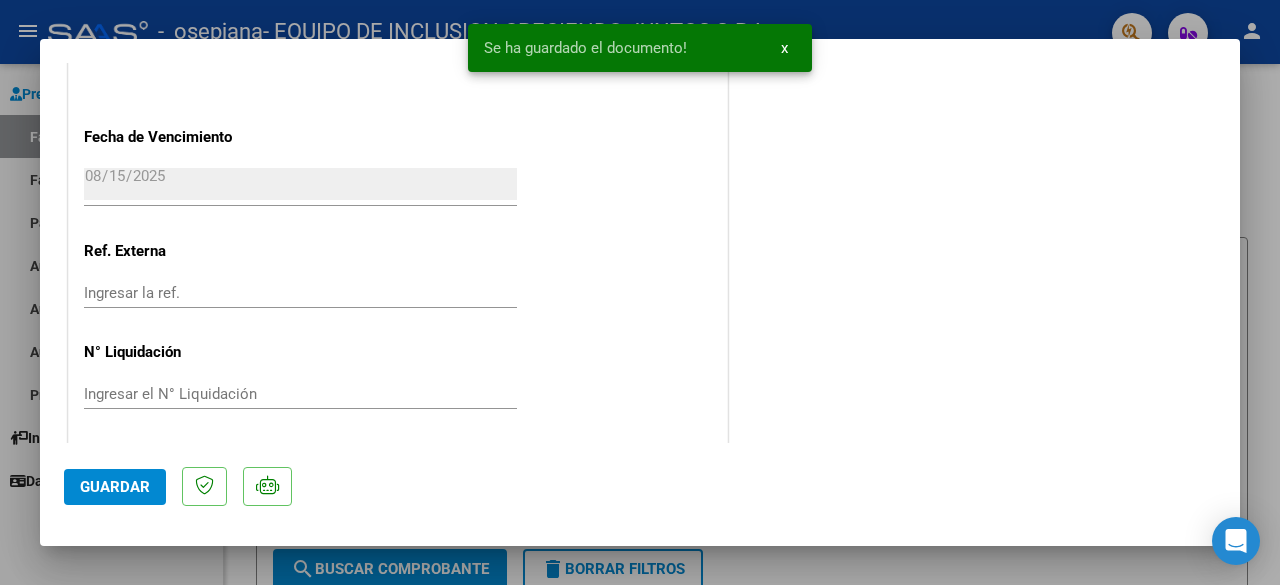 click on "Guardar" 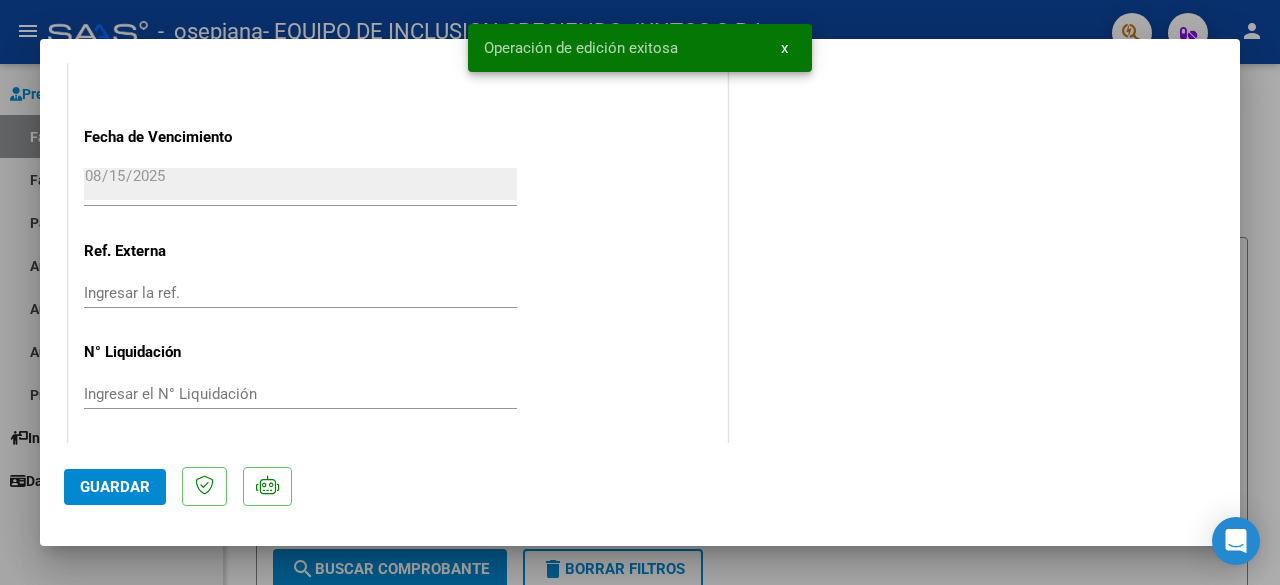 click at bounding box center (640, 292) 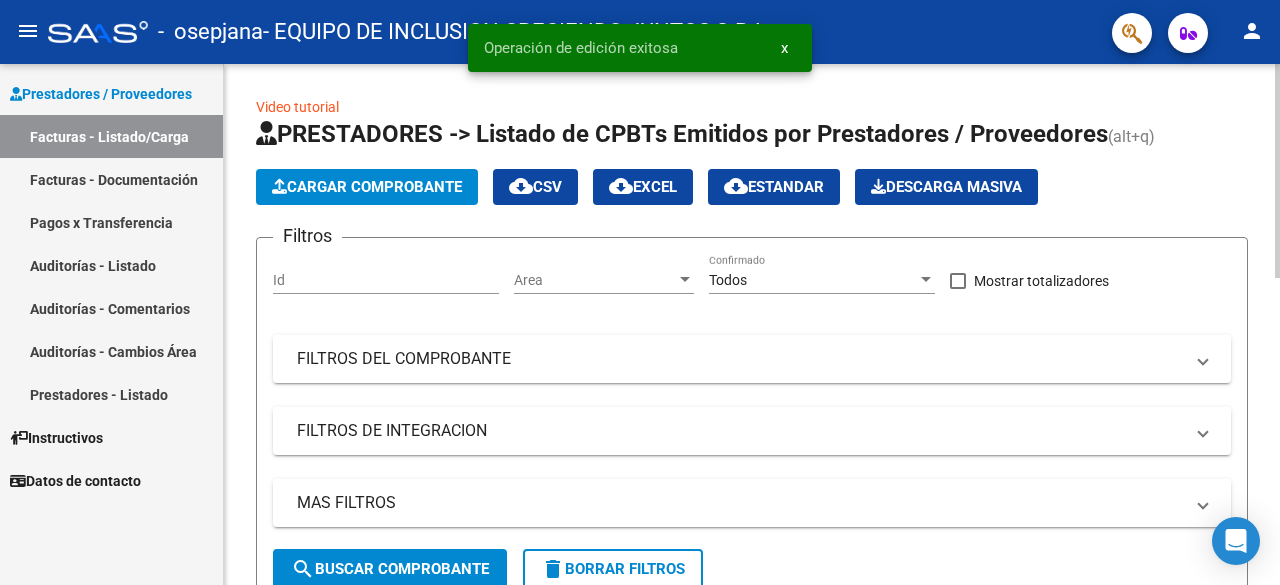 click on "Cargar Comprobante" 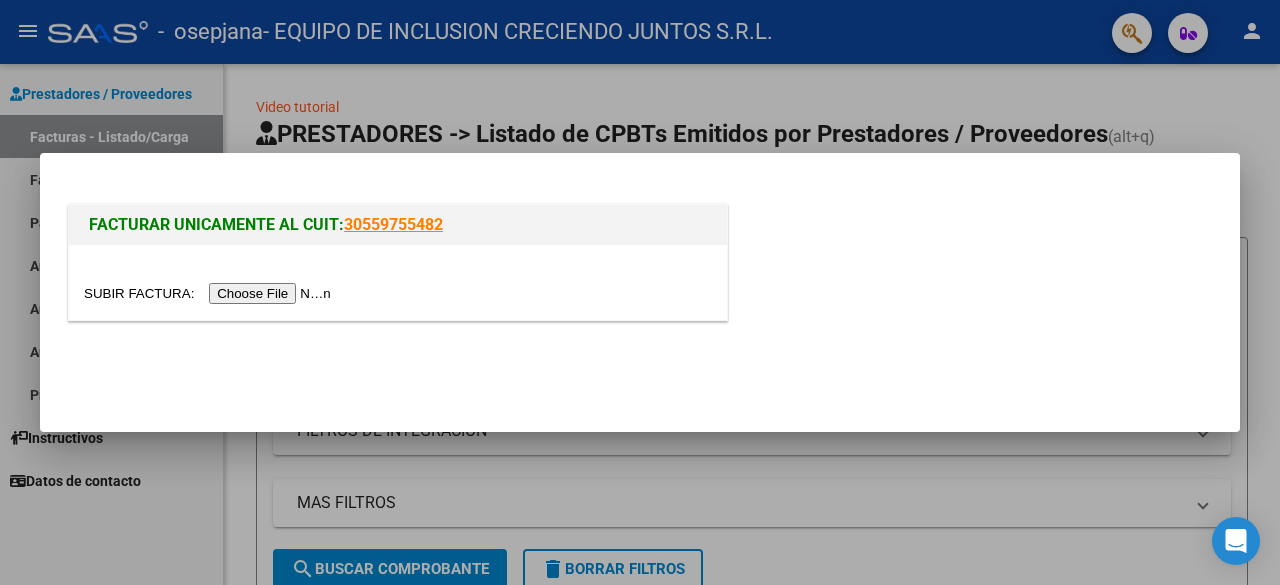 click at bounding box center [210, 293] 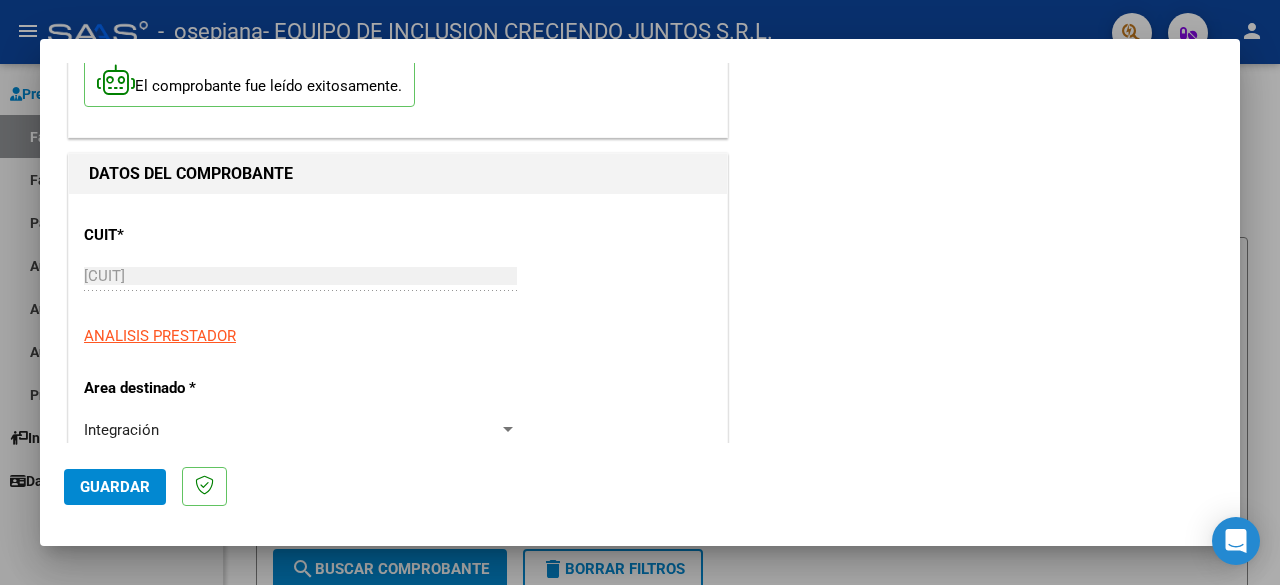 scroll, scrollTop: 400, scrollLeft: 0, axis: vertical 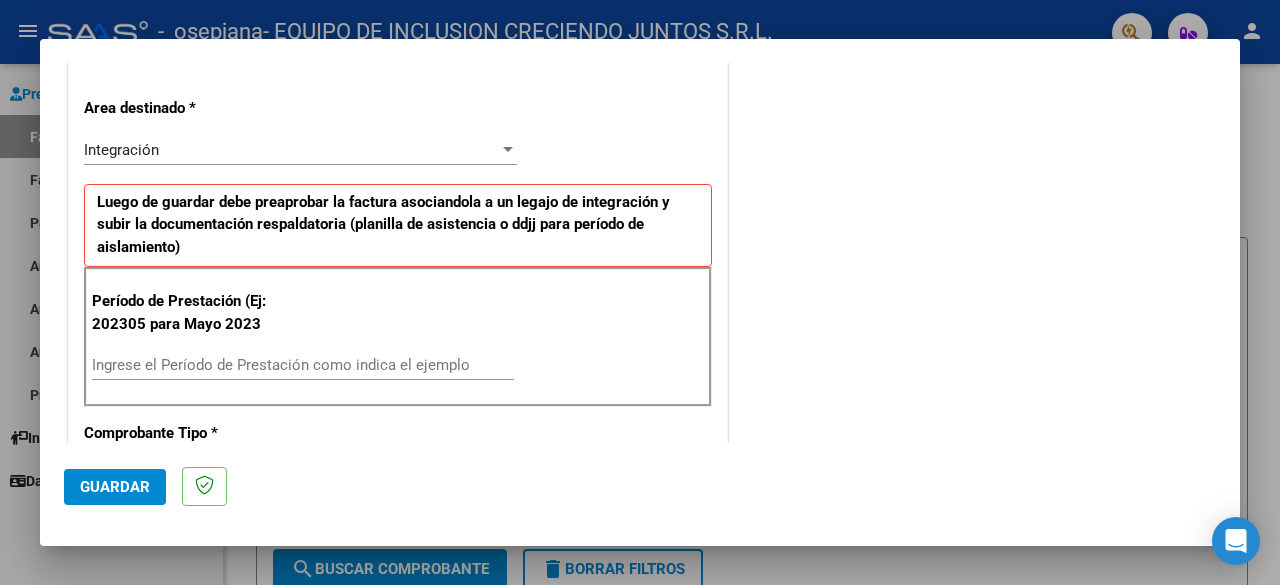 click on "Ingrese el Período de Prestación como indica el ejemplo" at bounding box center [303, 365] 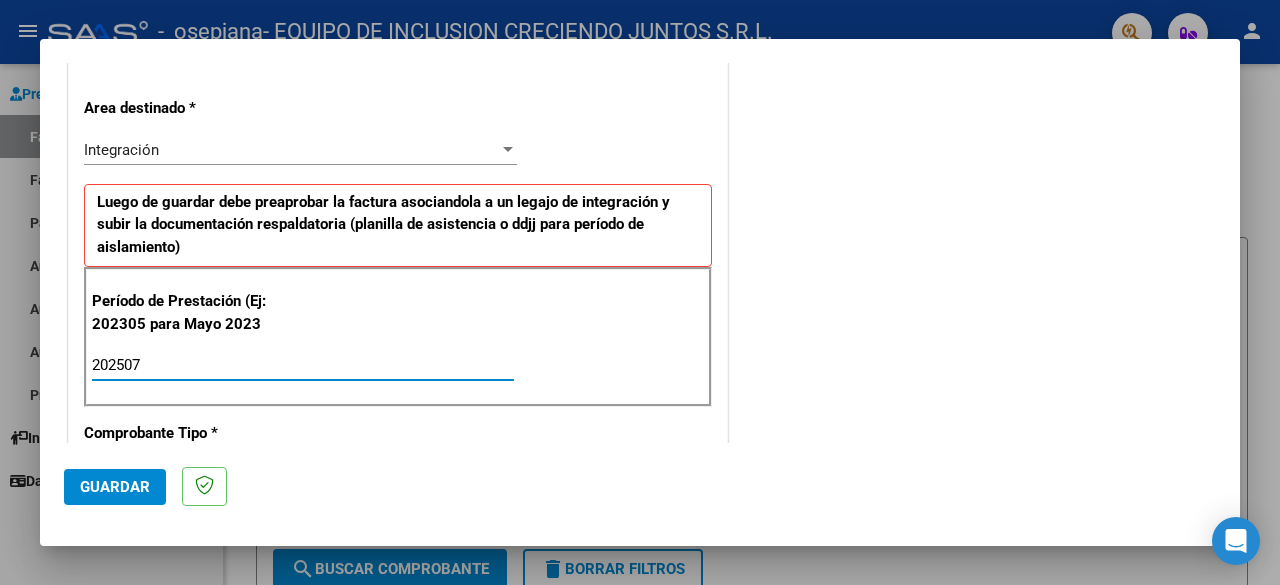 type on "202507" 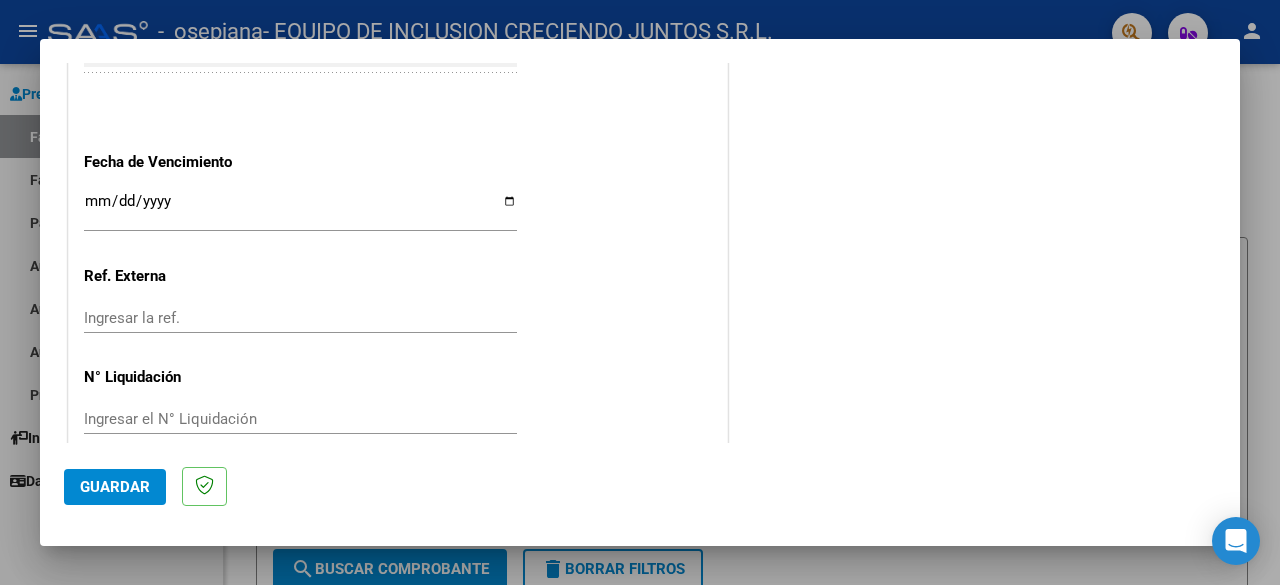scroll, scrollTop: 1382, scrollLeft: 0, axis: vertical 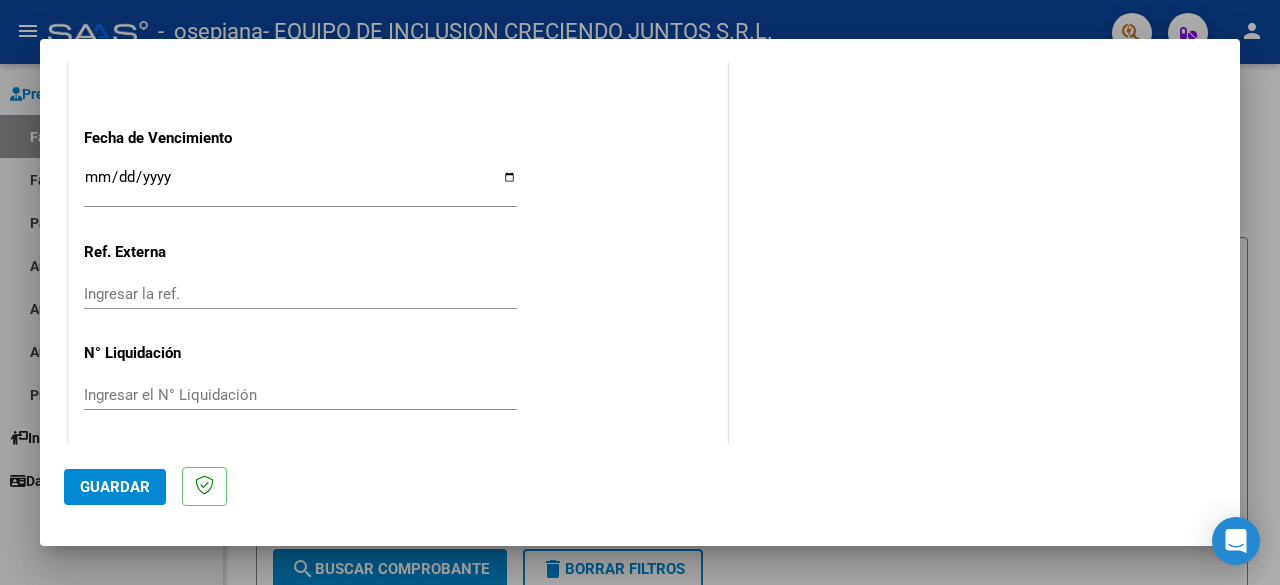 click on "Ingresar la fecha" at bounding box center [300, 185] 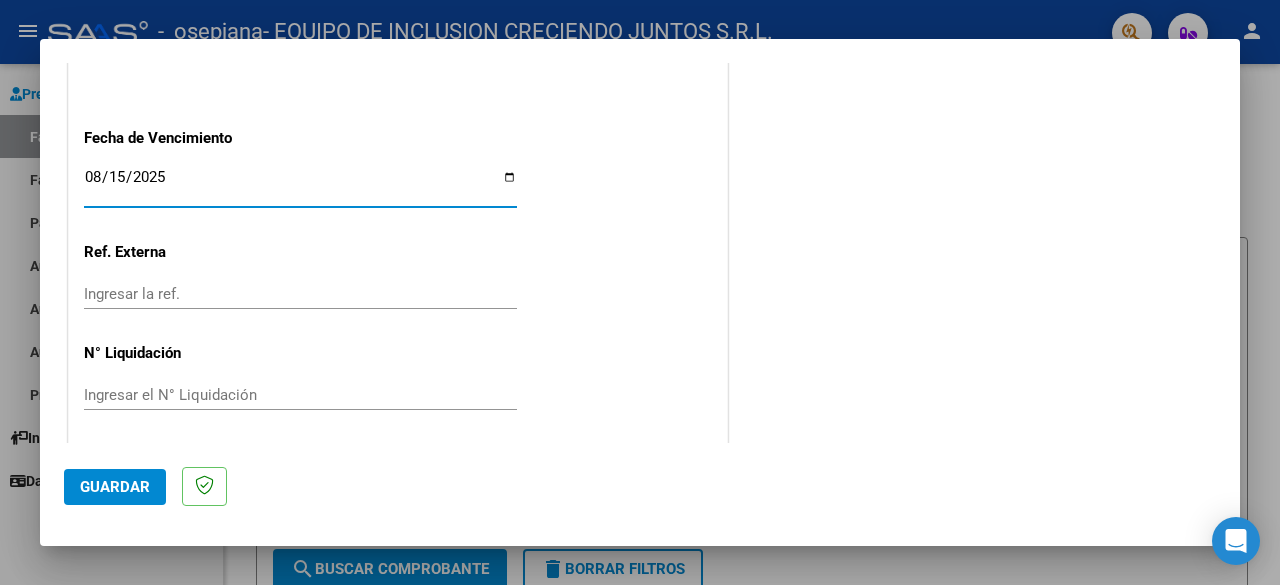 type on "2025-08-15" 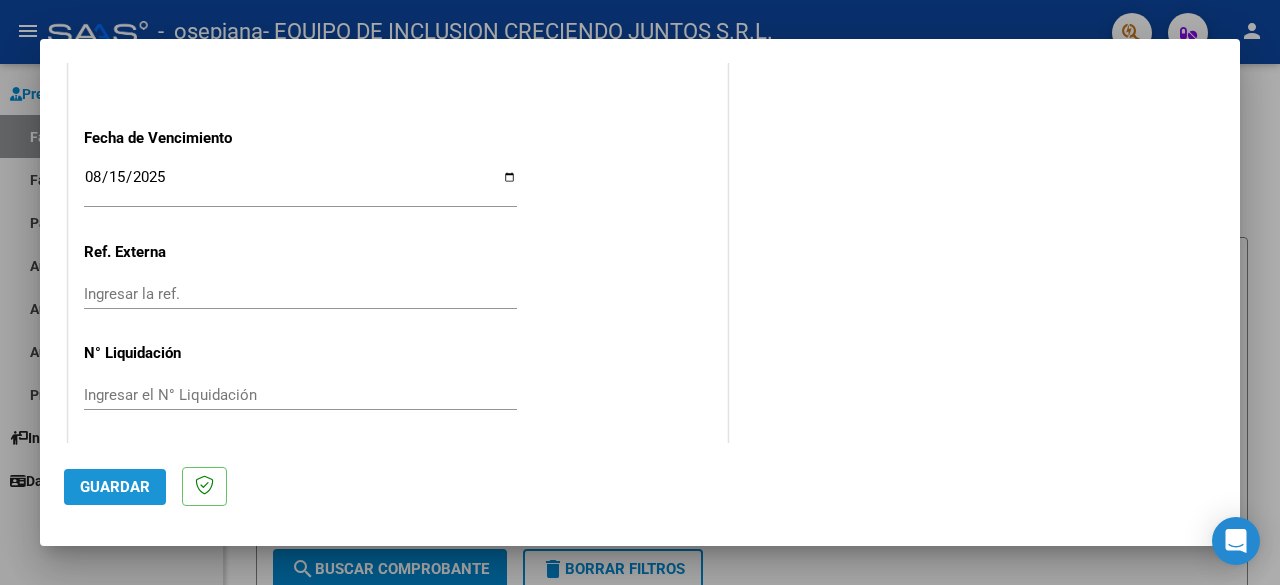 click on "Guardar" 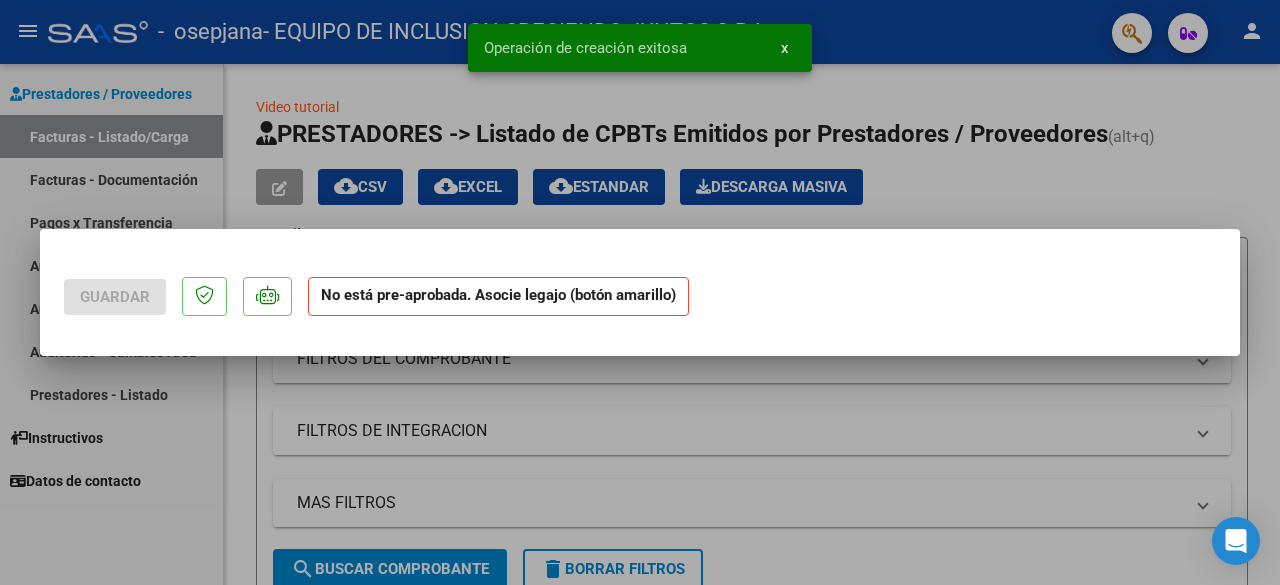 scroll, scrollTop: 0, scrollLeft: 0, axis: both 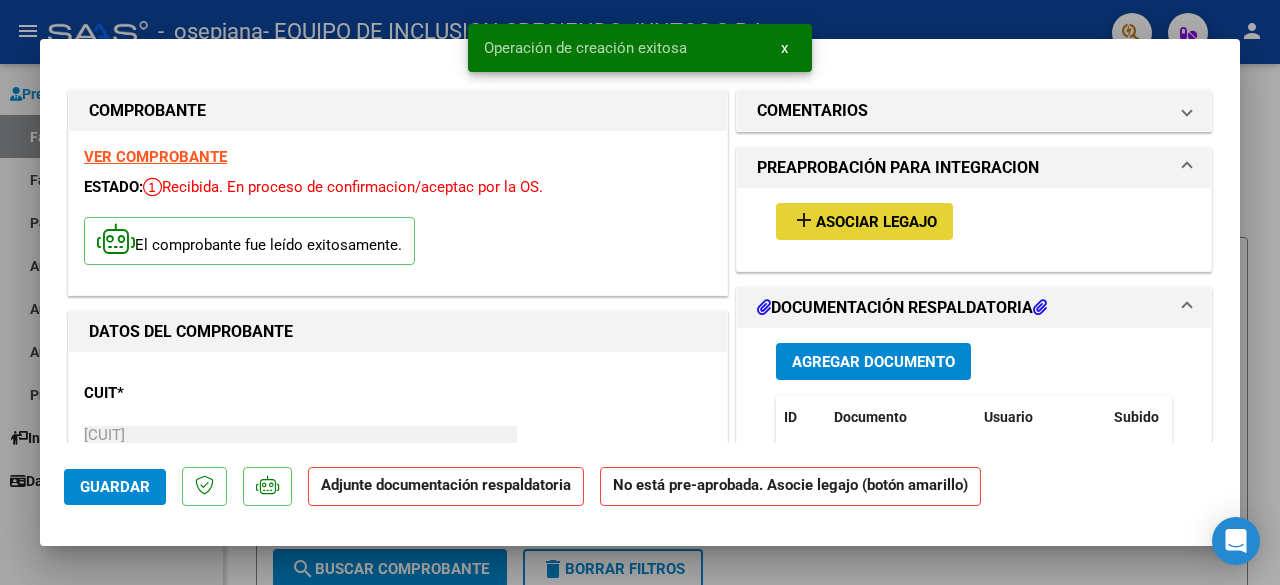 click on "Asociar Legajo" at bounding box center (876, 222) 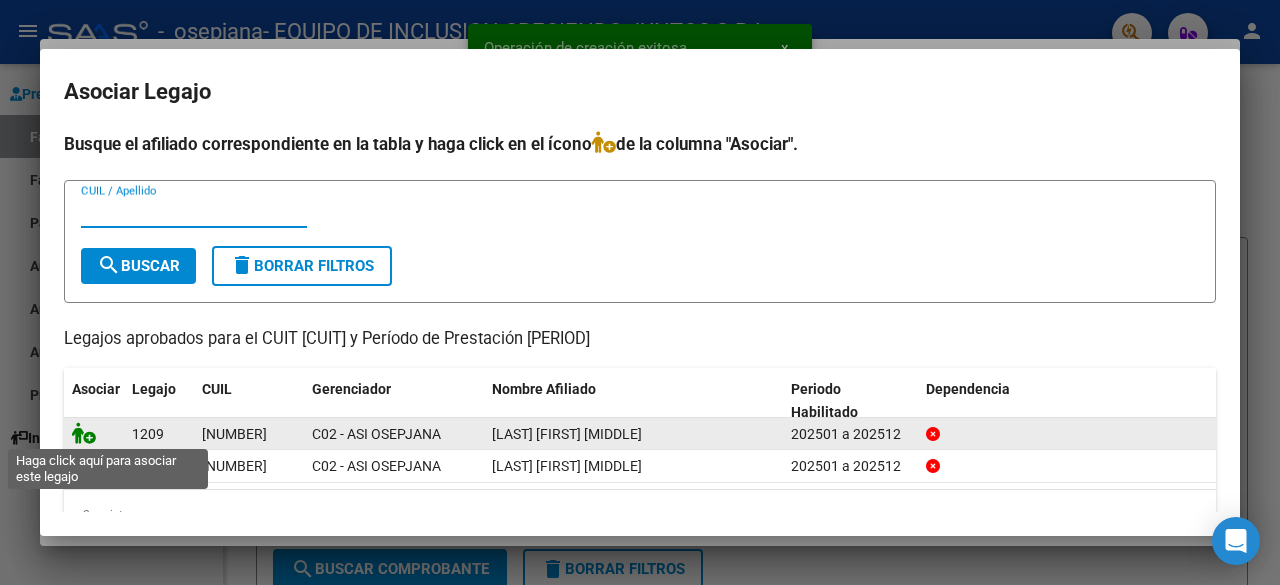 click 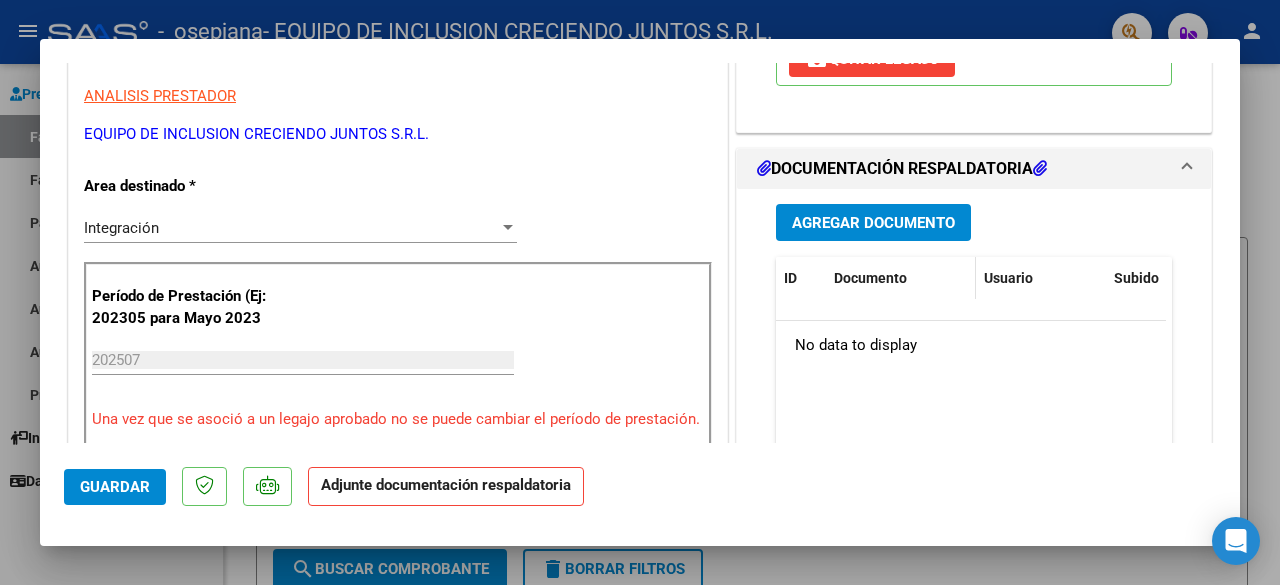 scroll, scrollTop: 400, scrollLeft: 0, axis: vertical 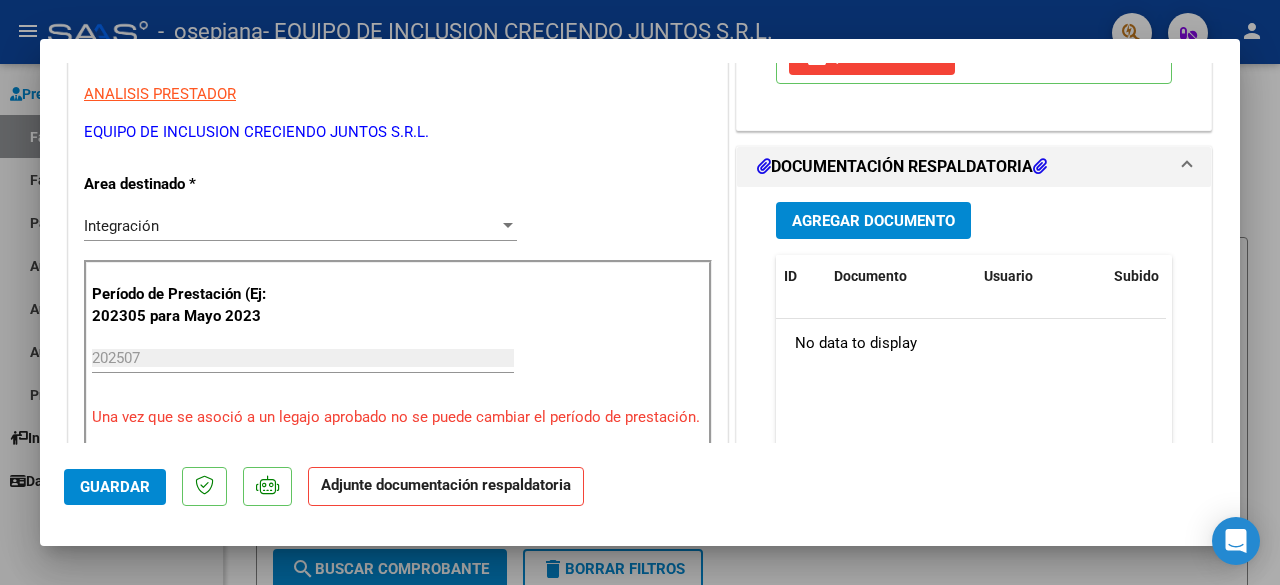 click on "Agregar Documento" at bounding box center [873, 220] 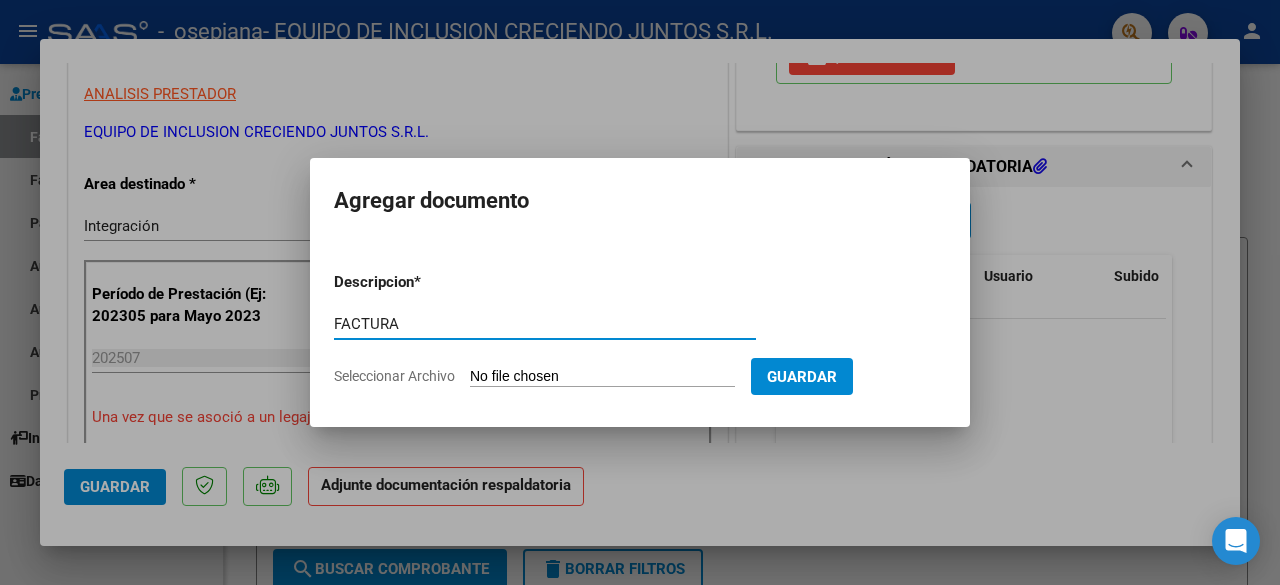 type on "FACTURA" 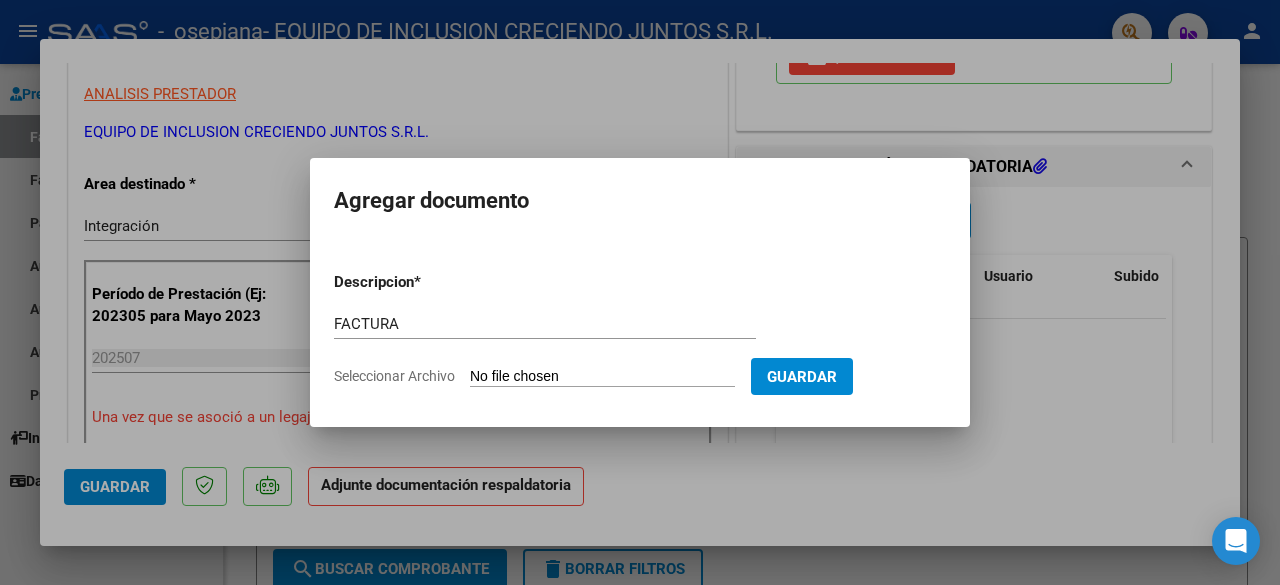 click on "Seleccionar Archivo" at bounding box center (602, 377) 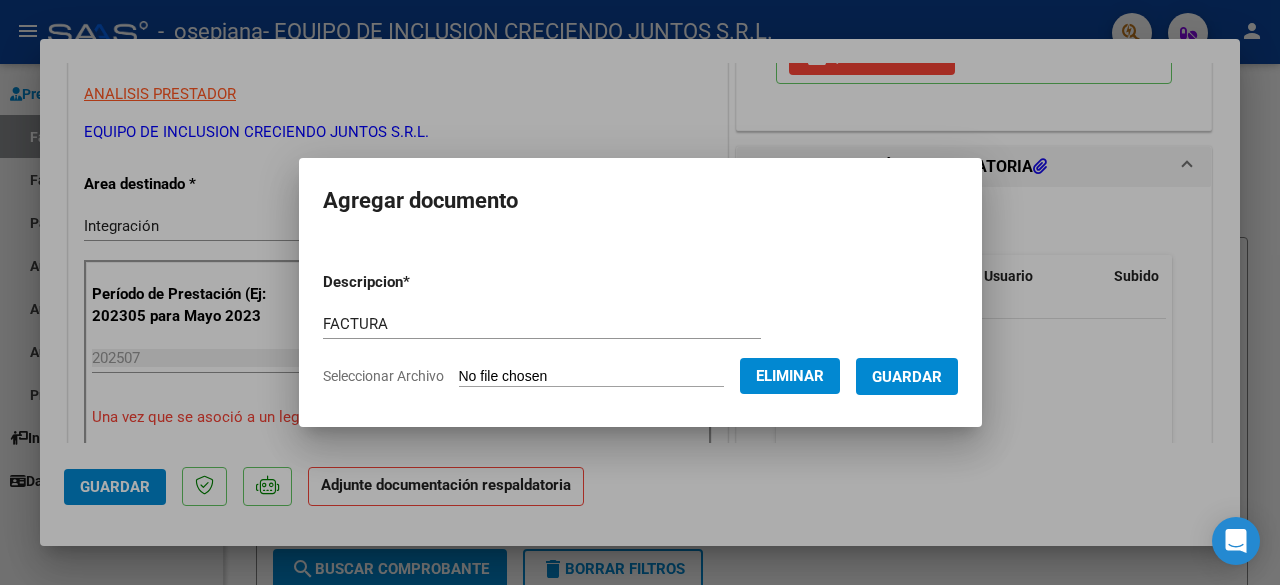 click on "Guardar" at bounding box center (907, 377) 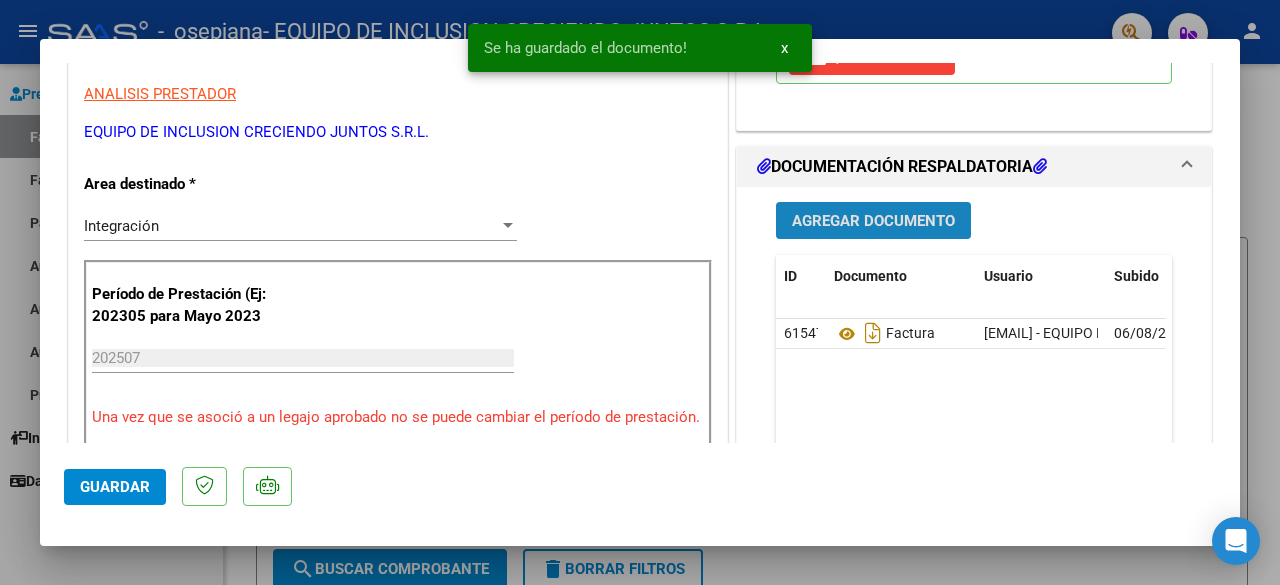 click on "Agregar Documento" at bounding box center [873, 221] 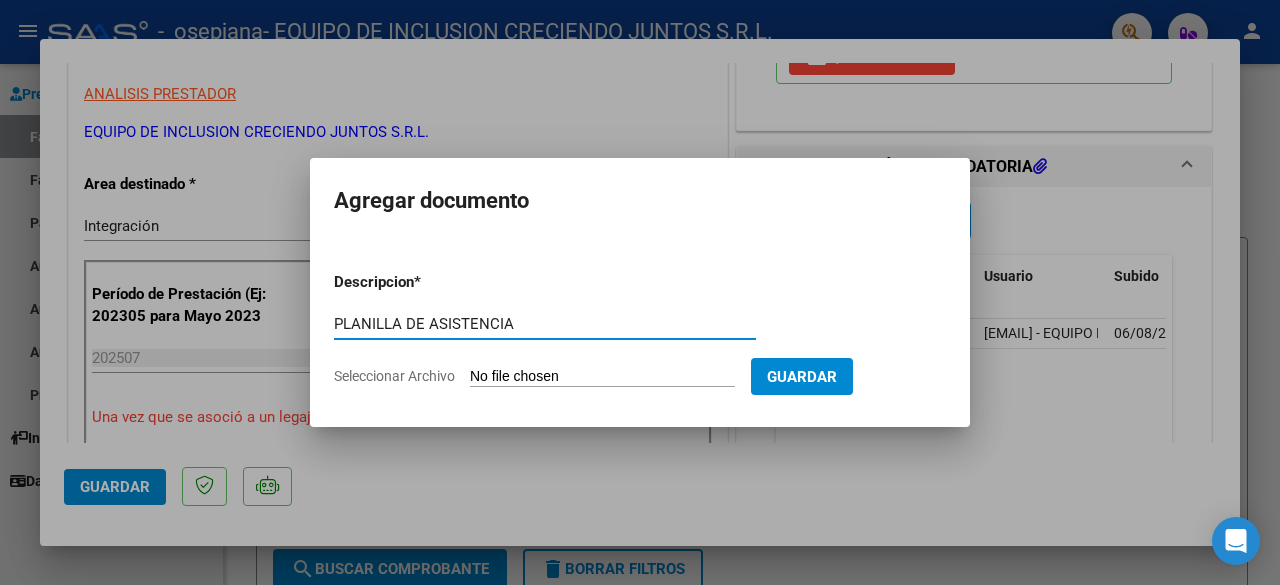 type on "PLANILLA DE ASISTENCIA" 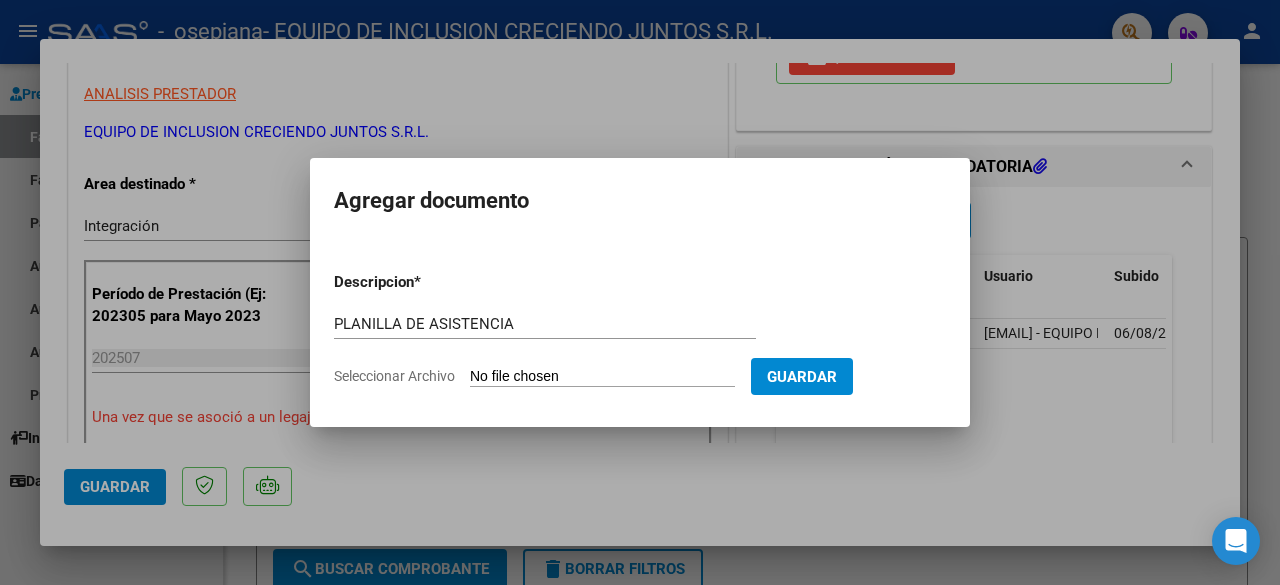 click on "Seleccionar Archivo" at bounding box center [602, 377] 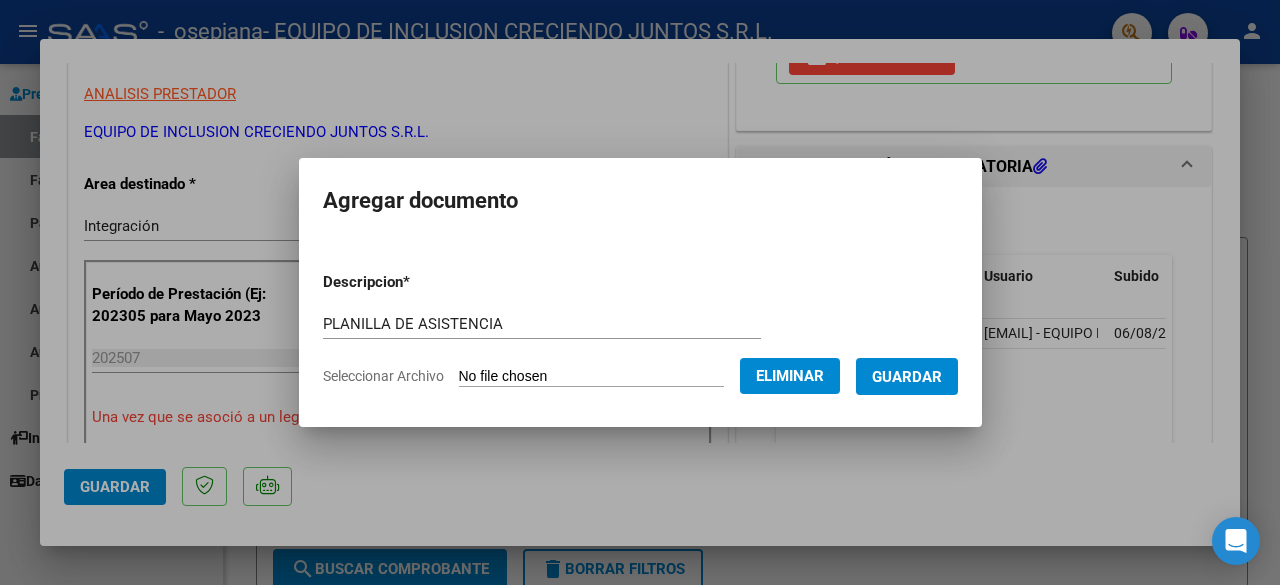 click on "Guardar" at bounding box center [907, 377] 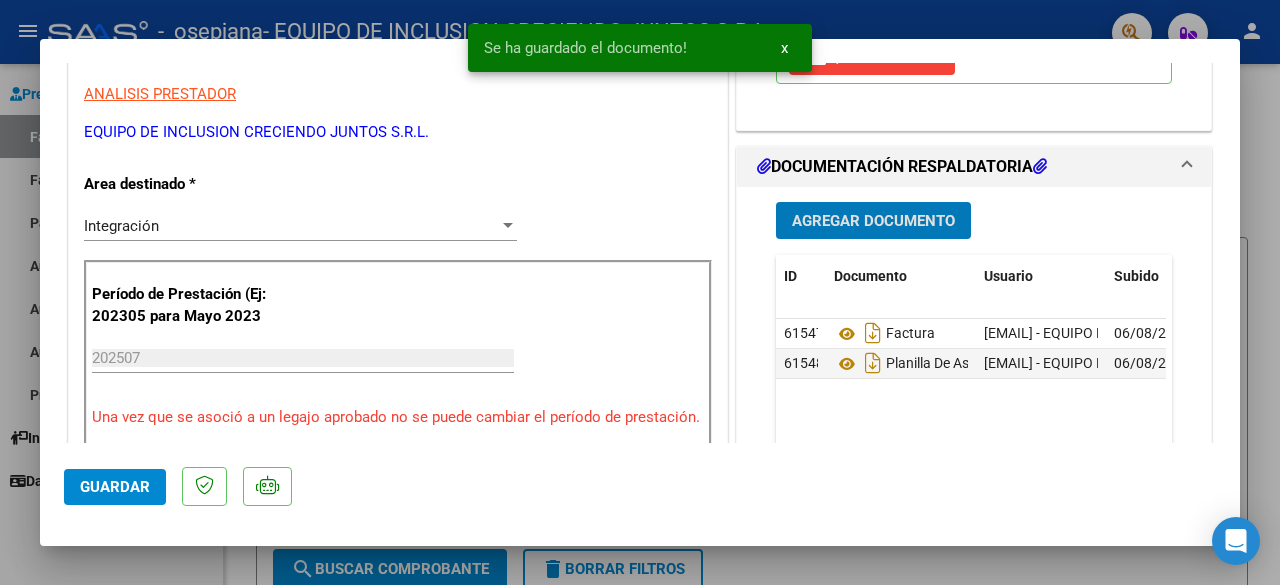 click on "Agregar Documento" at bounding box center (873, 221) 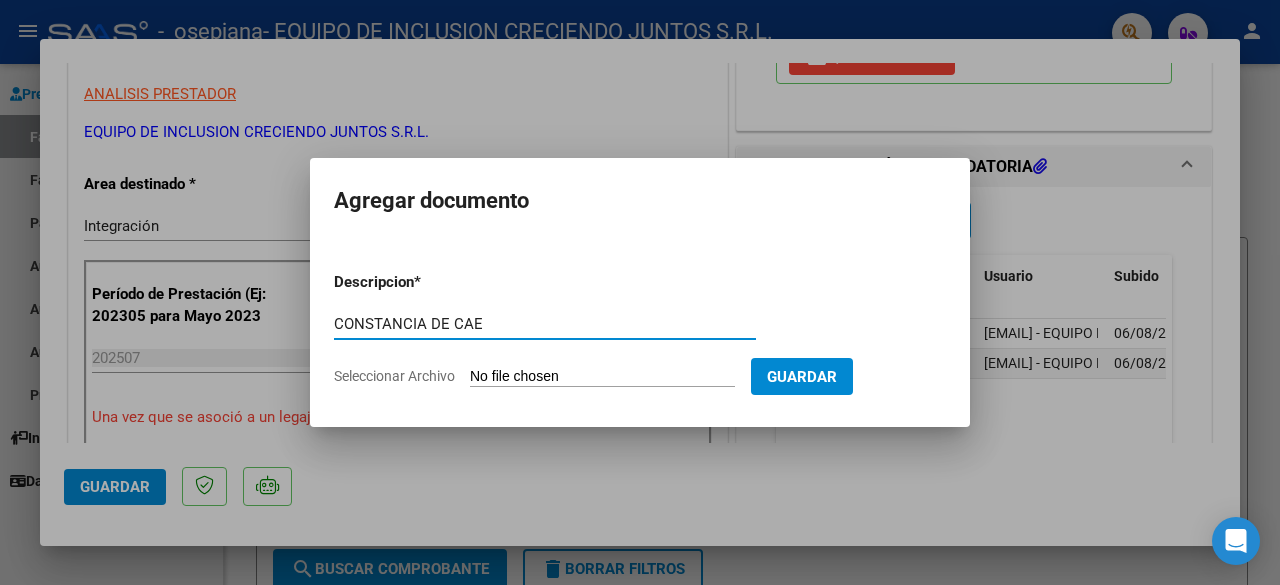 type on "CONSTANCIA DE CAE" 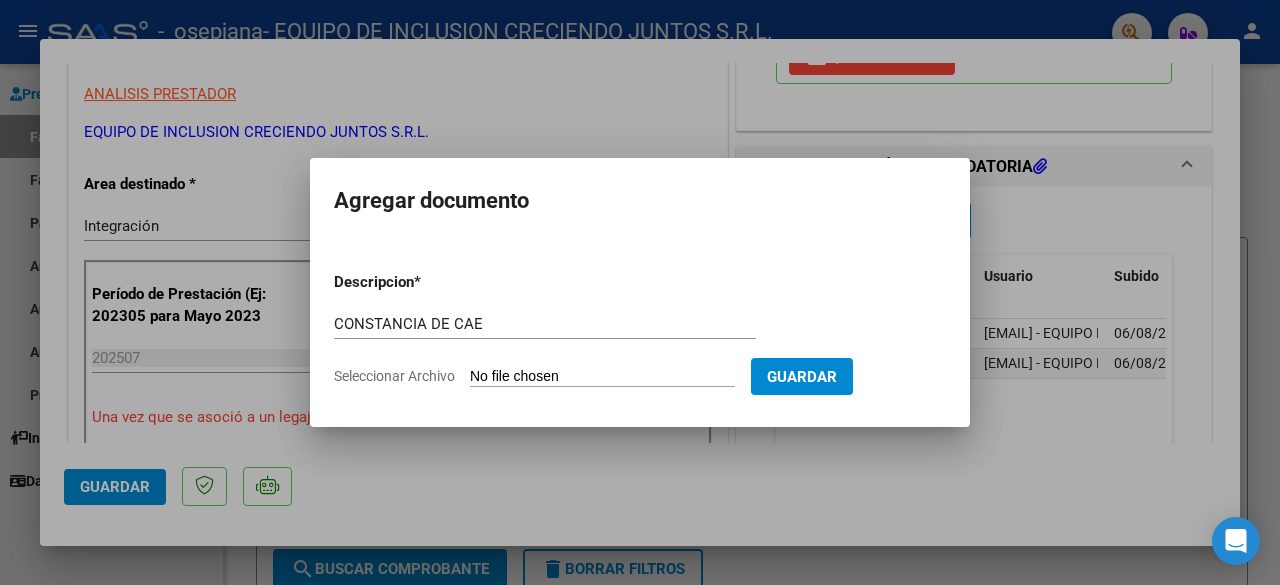 type on "C:\fakepath\Constatación de Comprobantes _ AFIP.pdf" 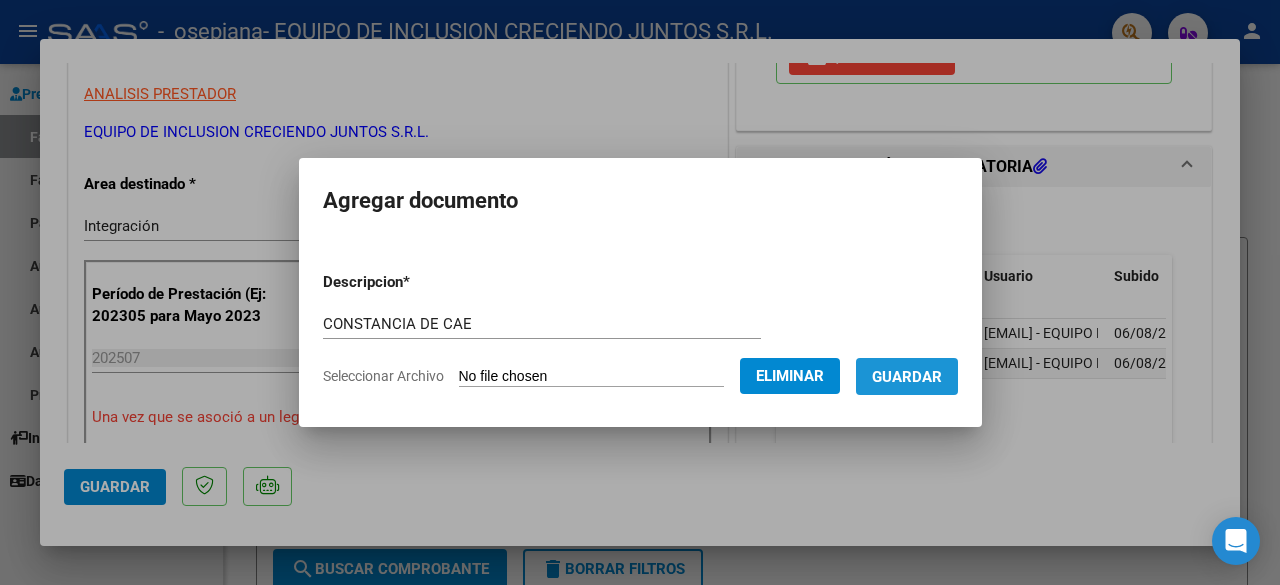 click on "Guardar" at bounding box center (907, 377) 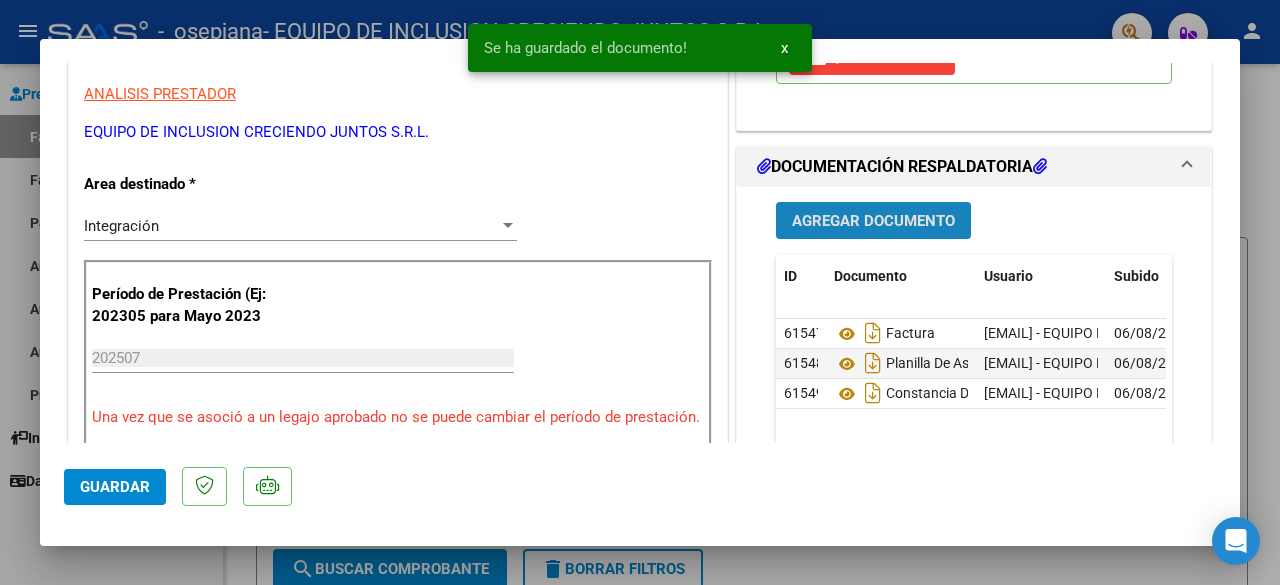 click on "Agregar Documento" at bounding box center (873, 221) 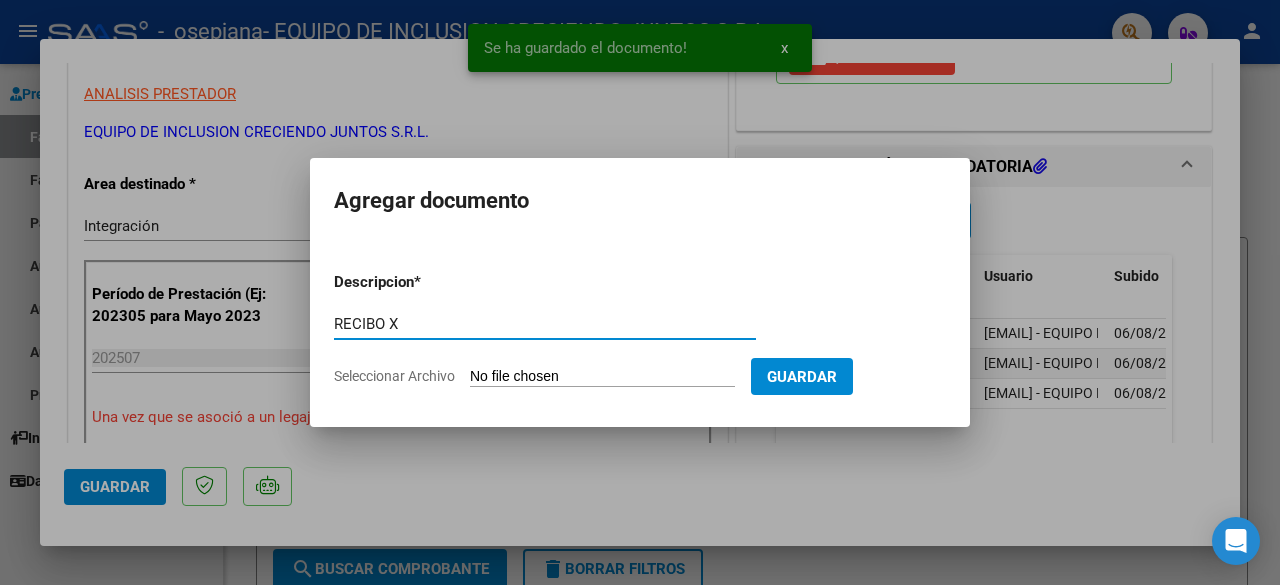 type on "RECIBO X" 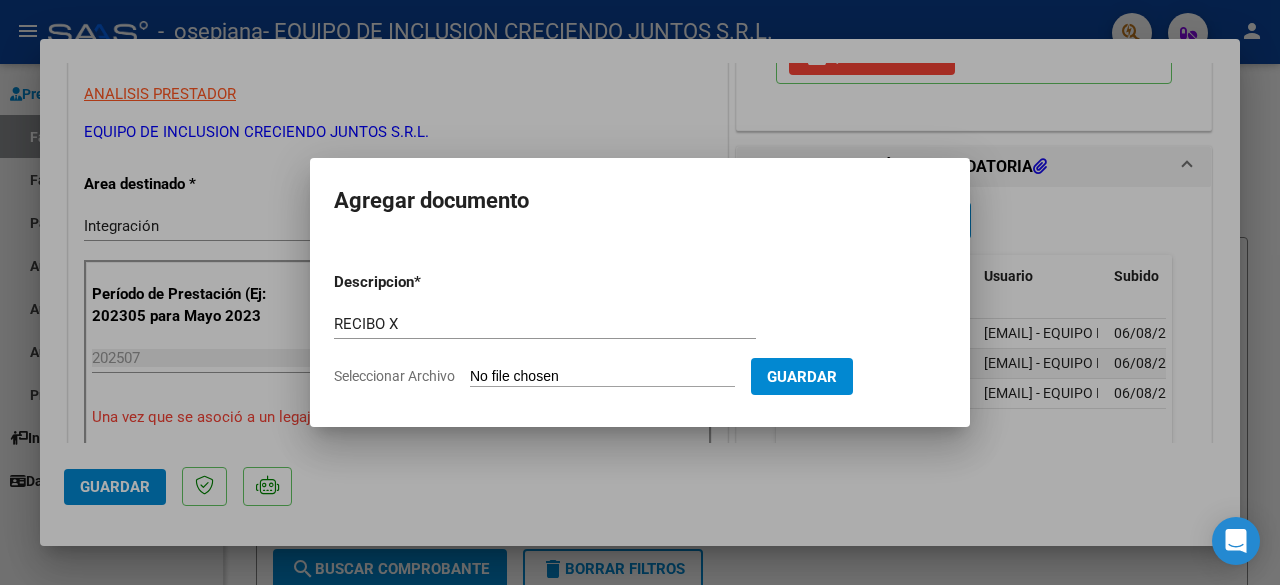 type on "C:\fakepath\RECIBO 384.pdf" 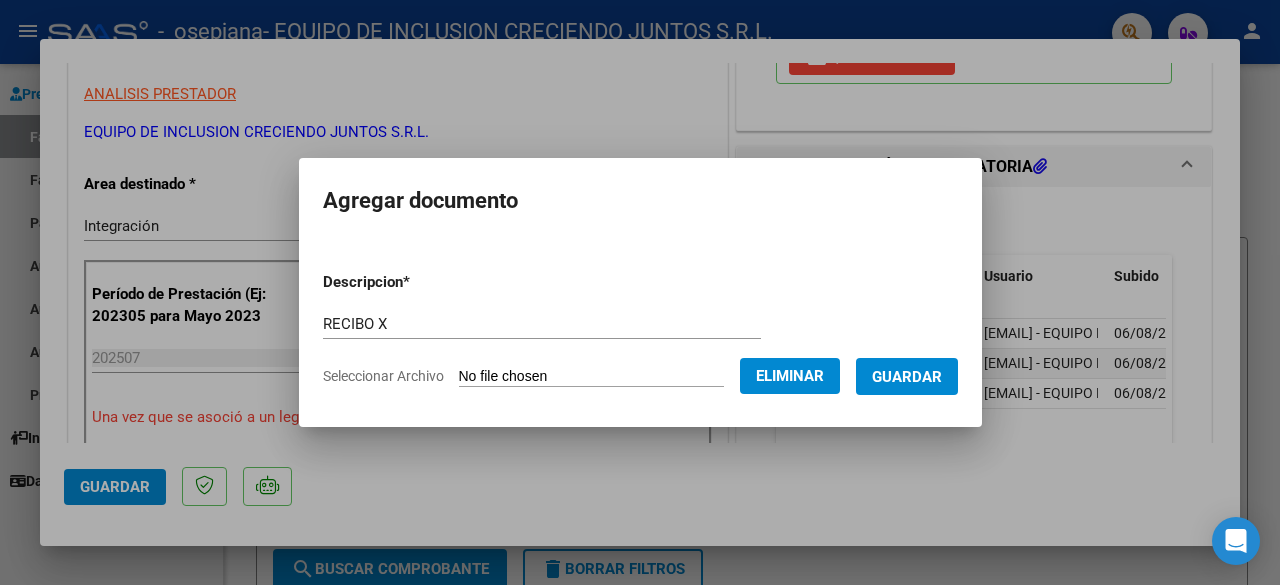click on "Guardar" at bounding box center (907, 377) 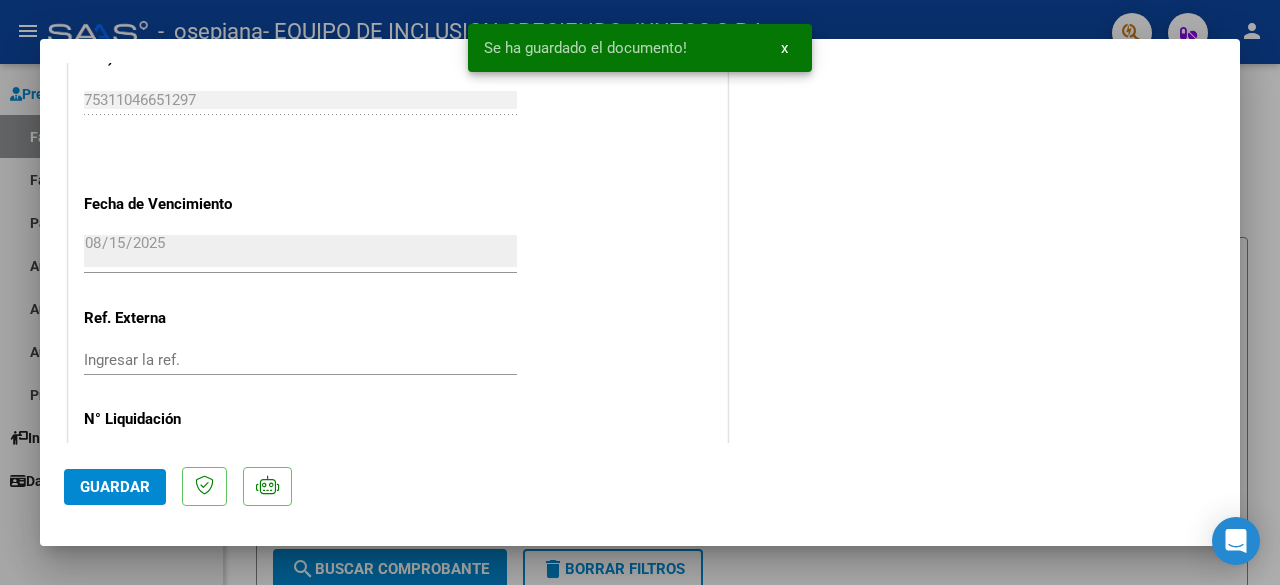 scroll, scrollTop: 1428, scrollLeft: 0, axis: vertical 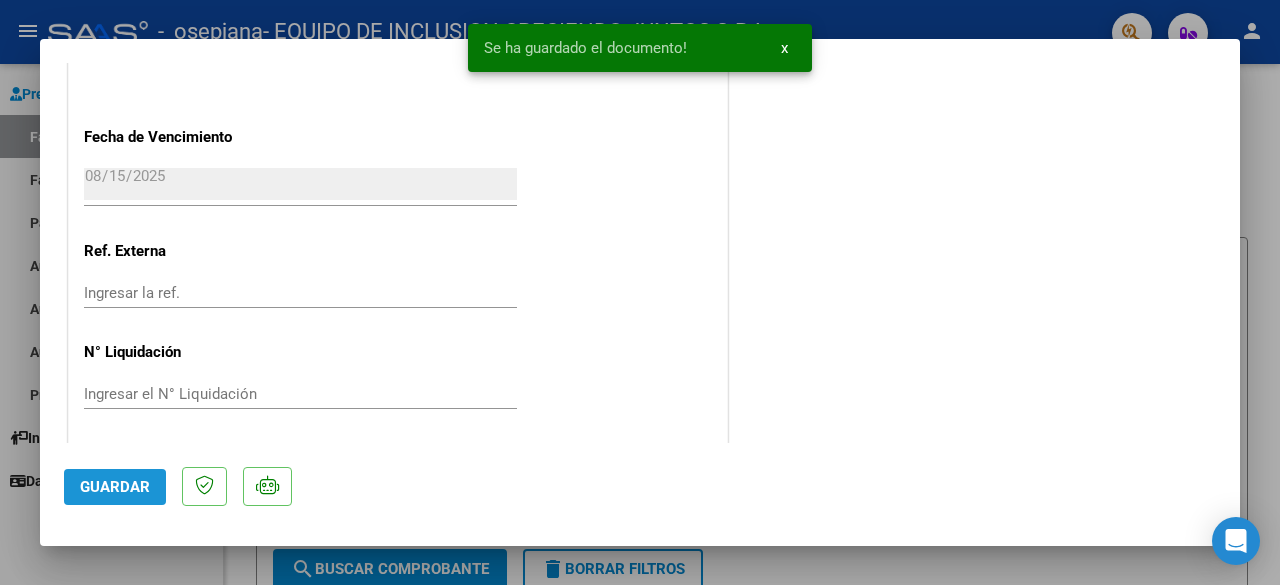 click on "Guardar" 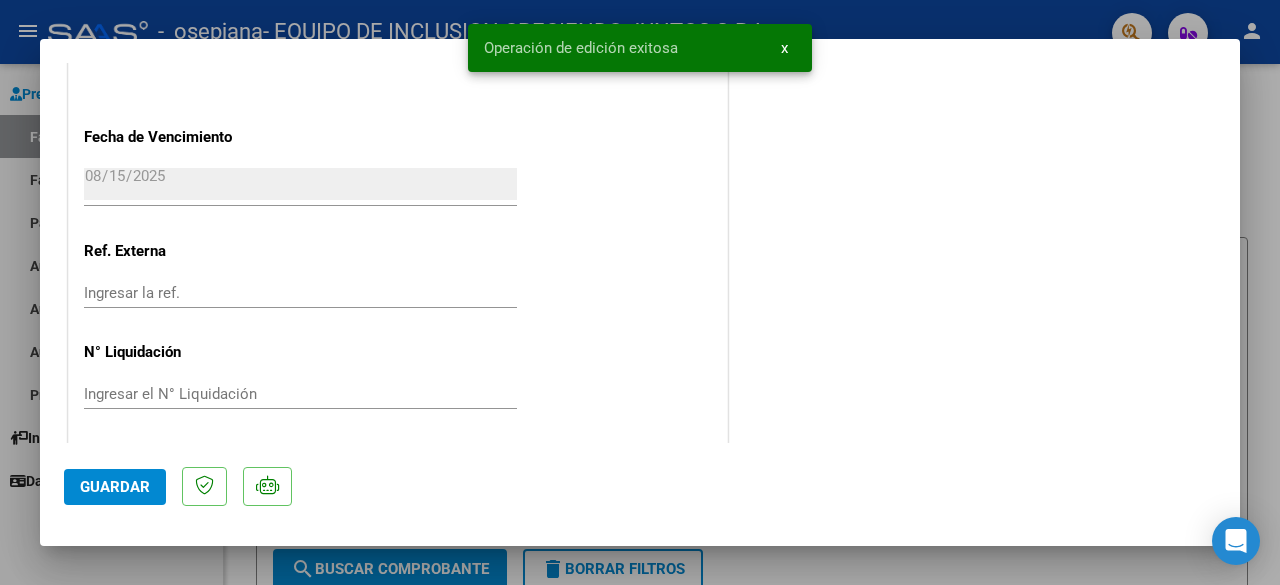 click at bounding box center (640, 292) 